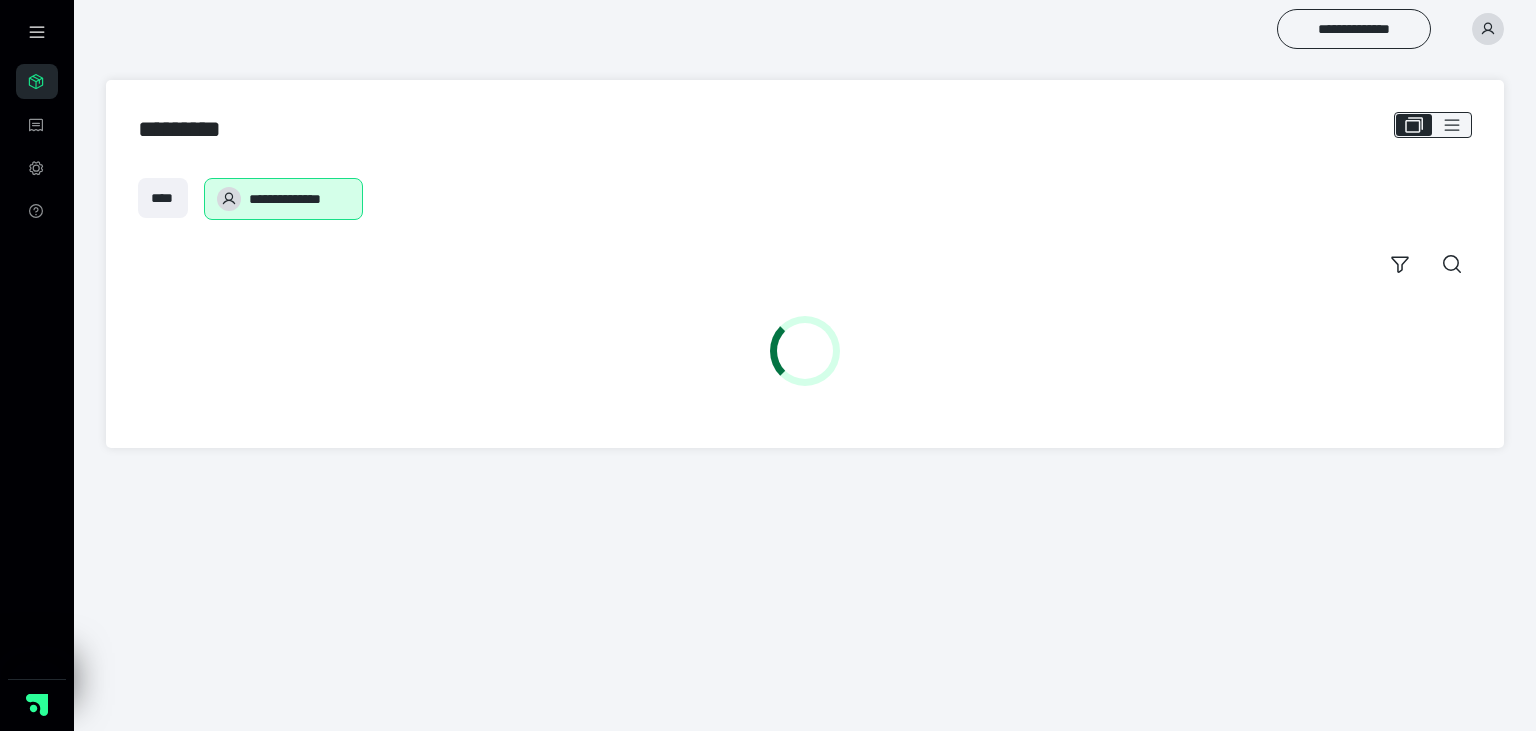 scroll, scrollTop: 0, scrollLeft: 0, axis: both 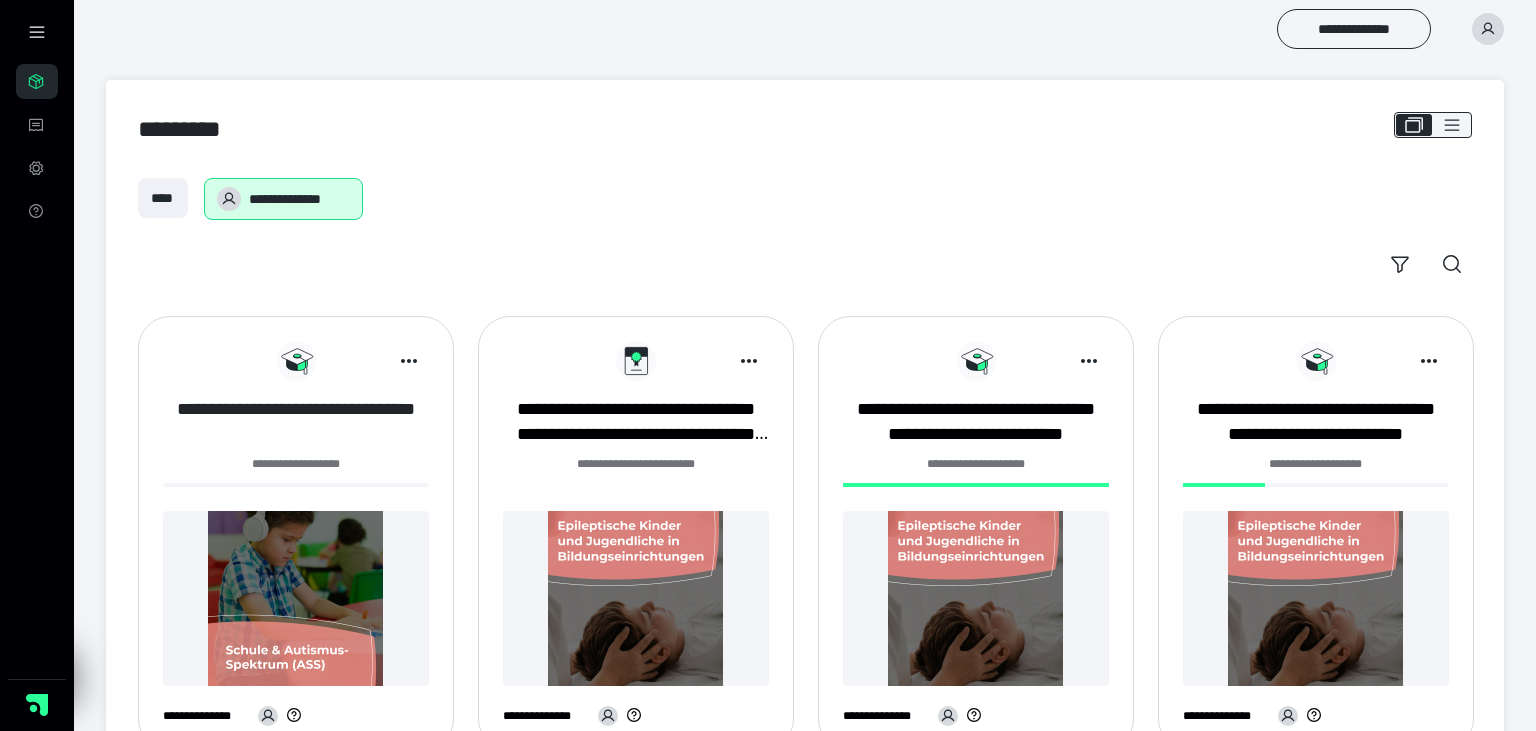 click on "**********" at bounding box center [296, 422] 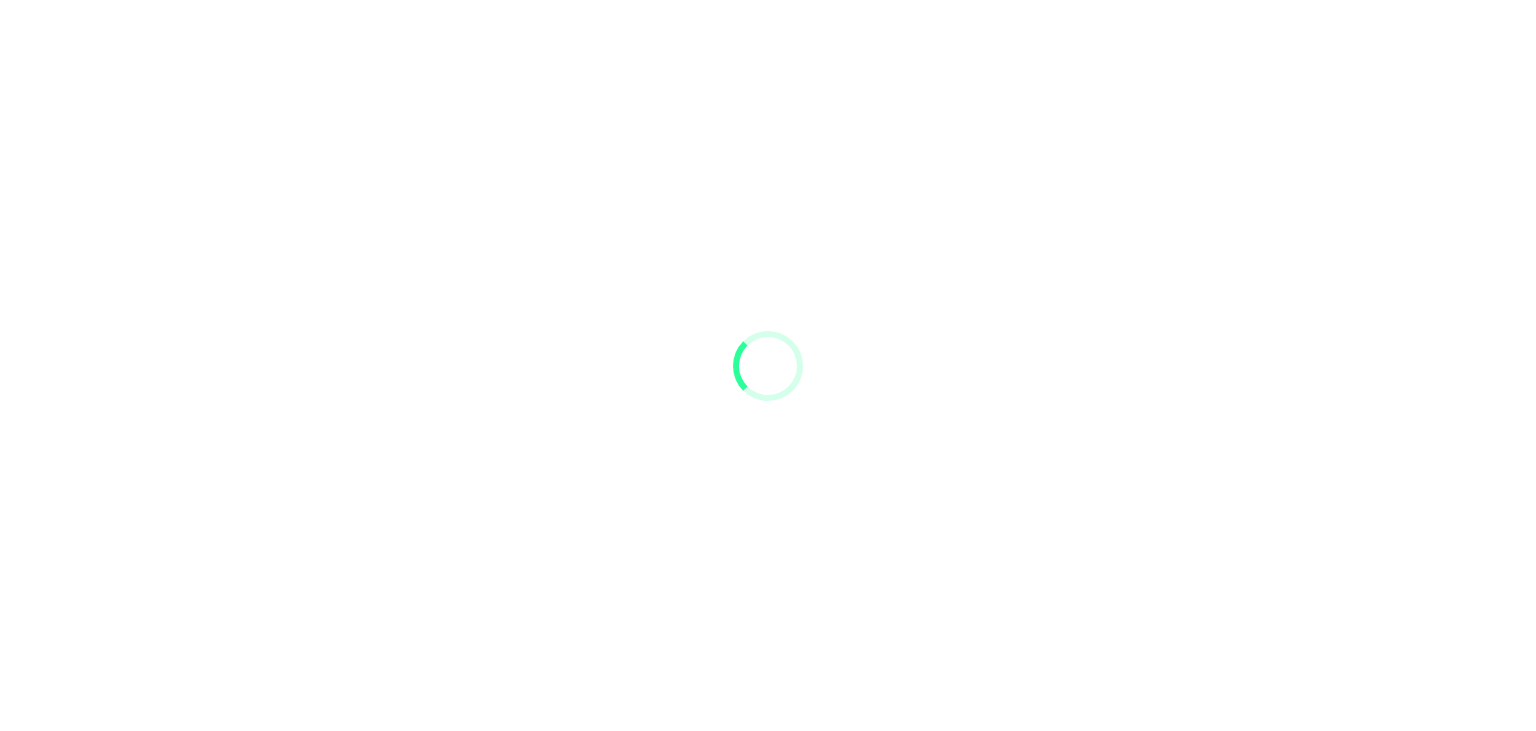 scroll, scrollTop: 0, scrollLeft: 0, axis: both 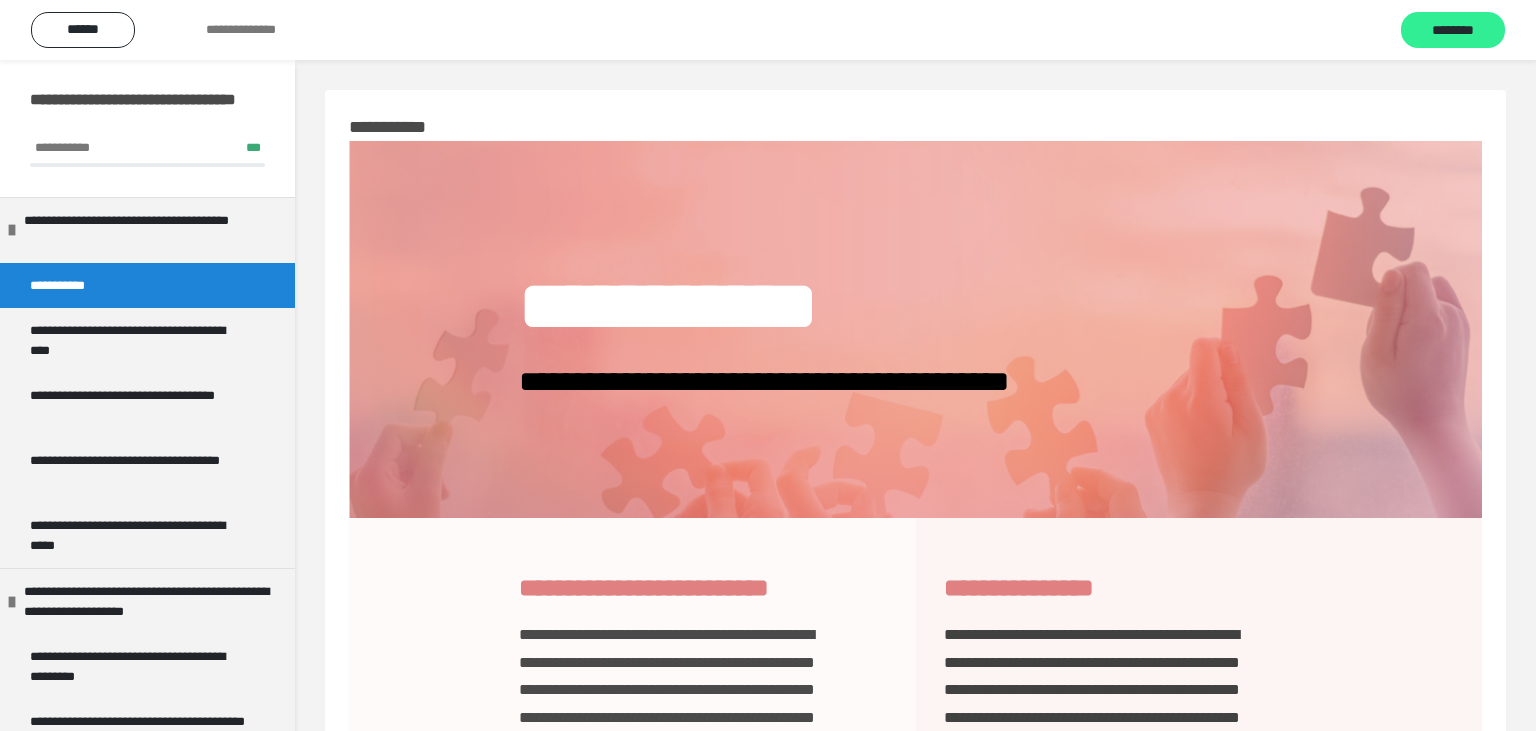 click on "********" at bounding box center (1453, 31) 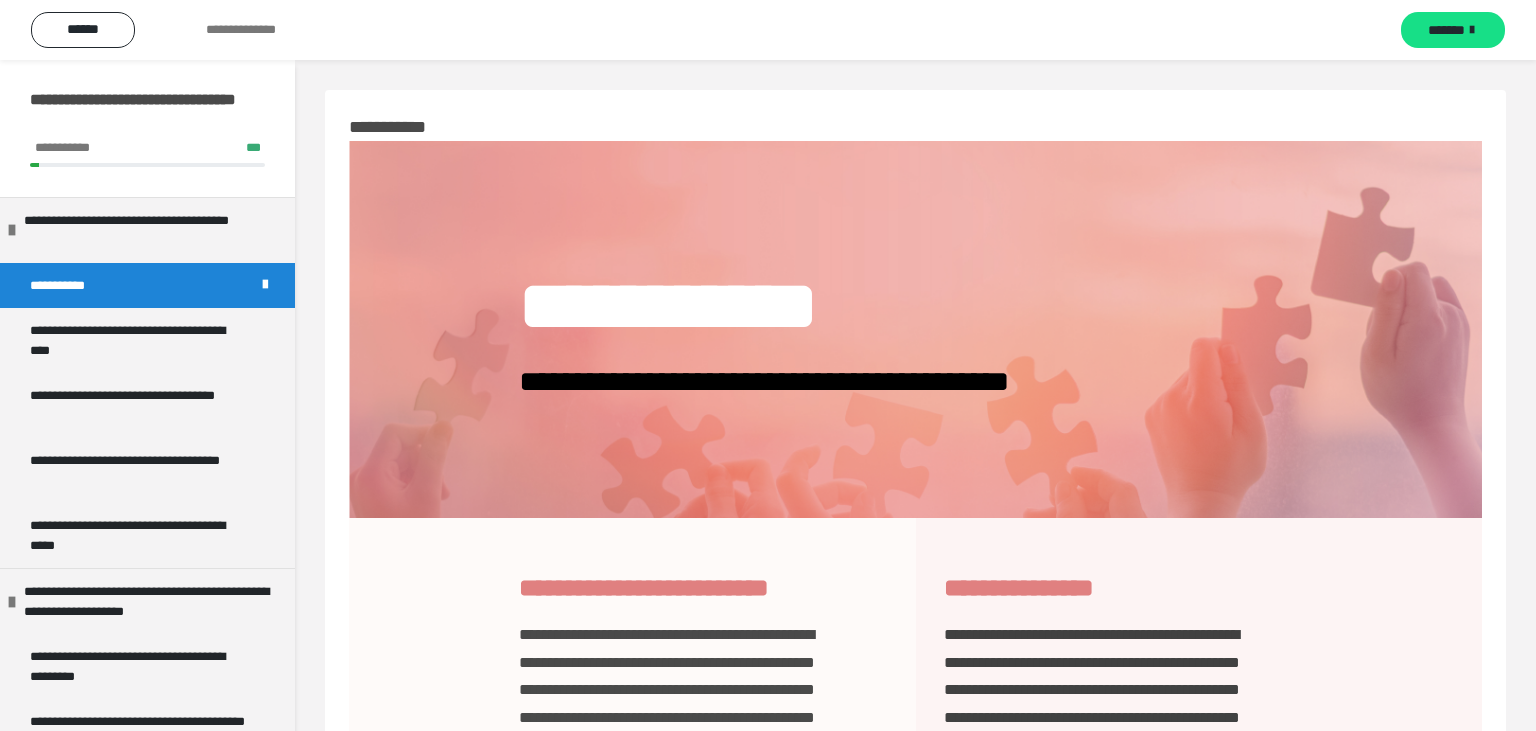 click on "*******" at bounding box center [1453, 30] 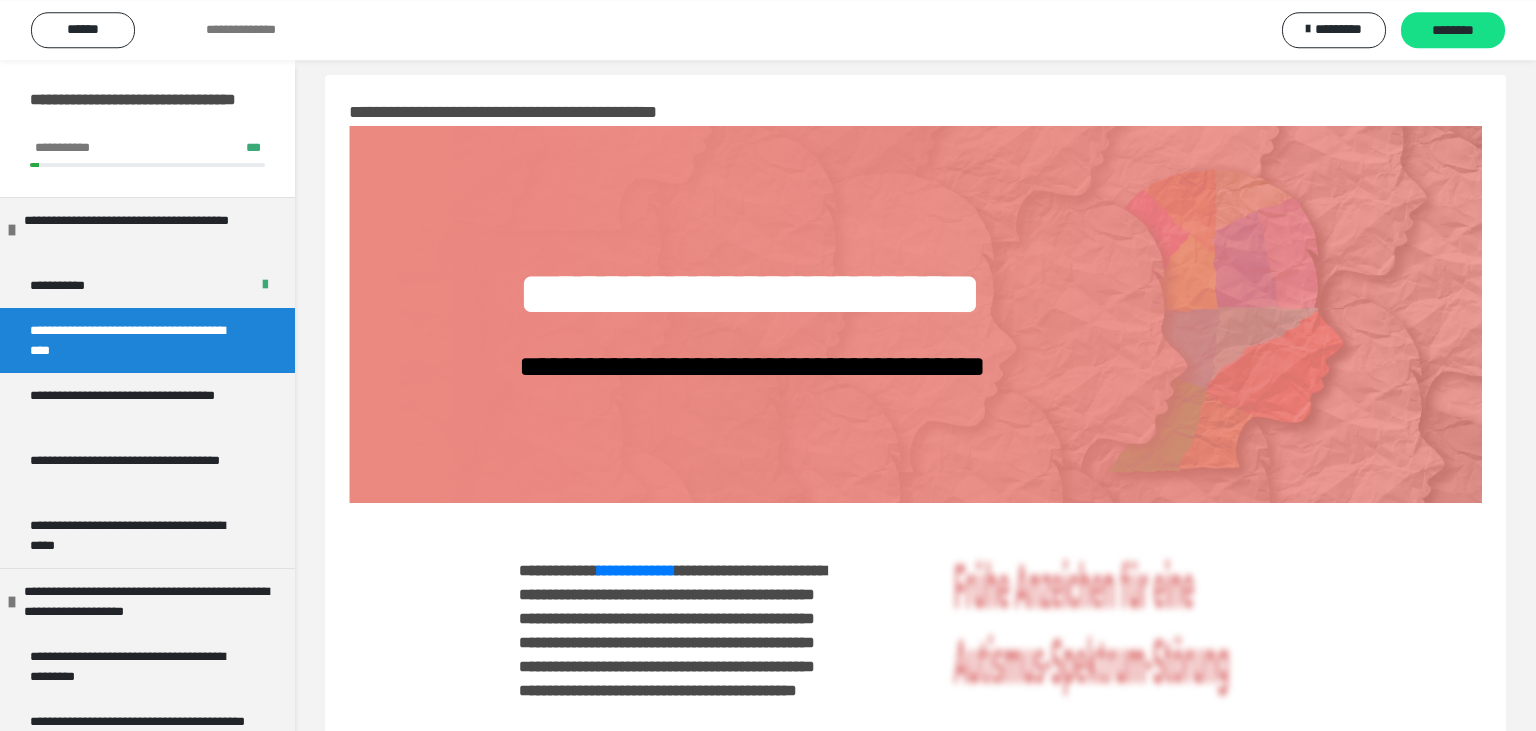 scroll, scrollTop: 0, scrollLeft: 0, axis: both 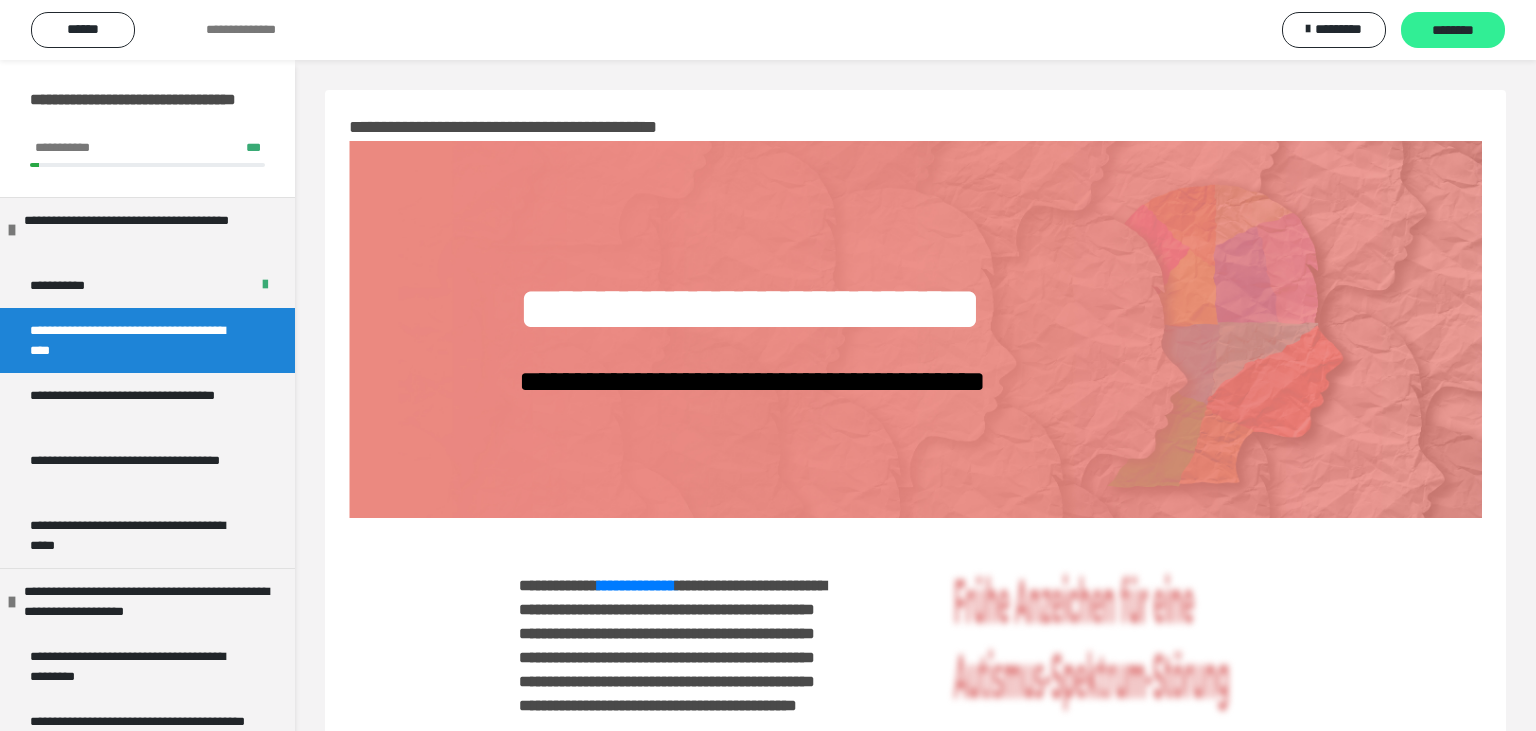 click on "********" at bounding box center (1453, 31) 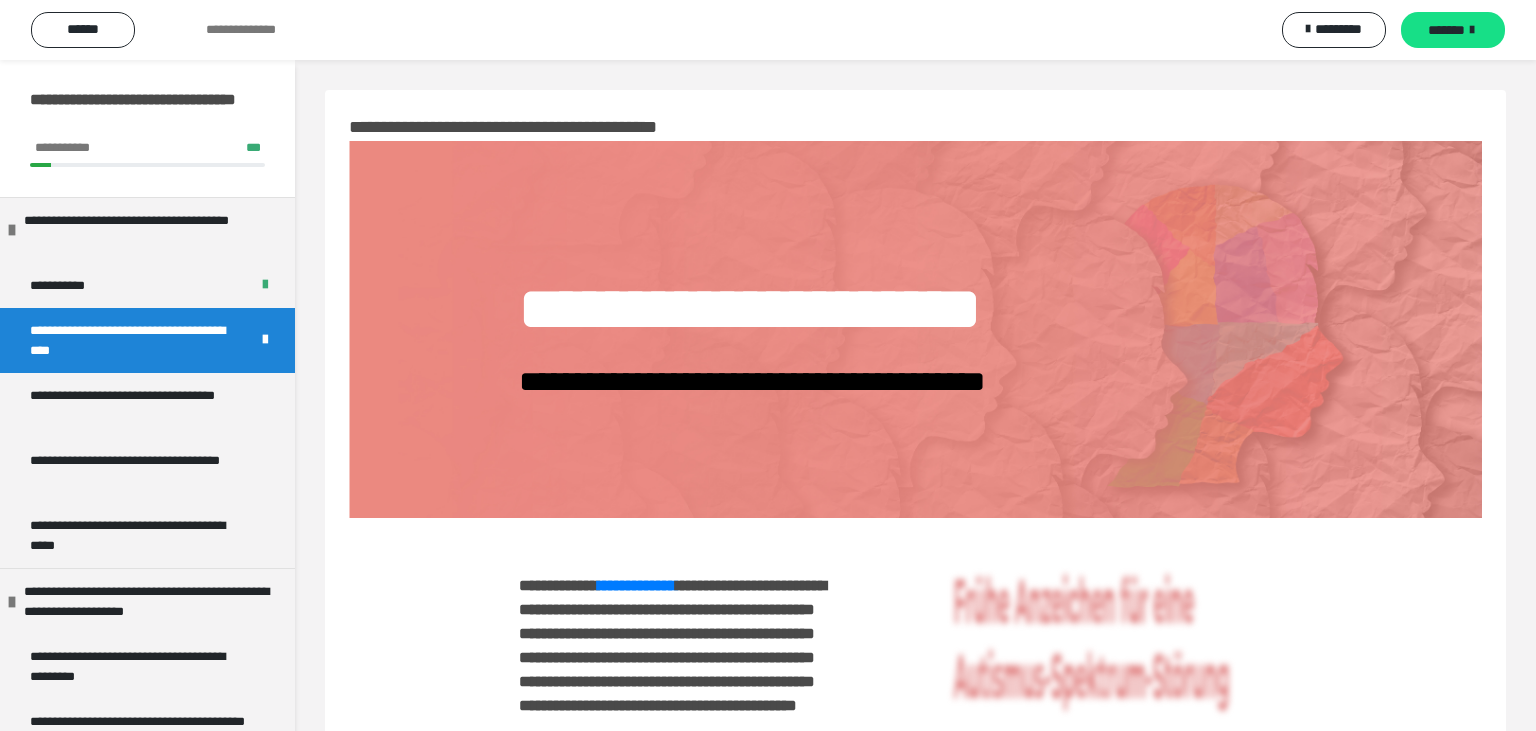 click on "*******" at bounding box center [1446, 30] 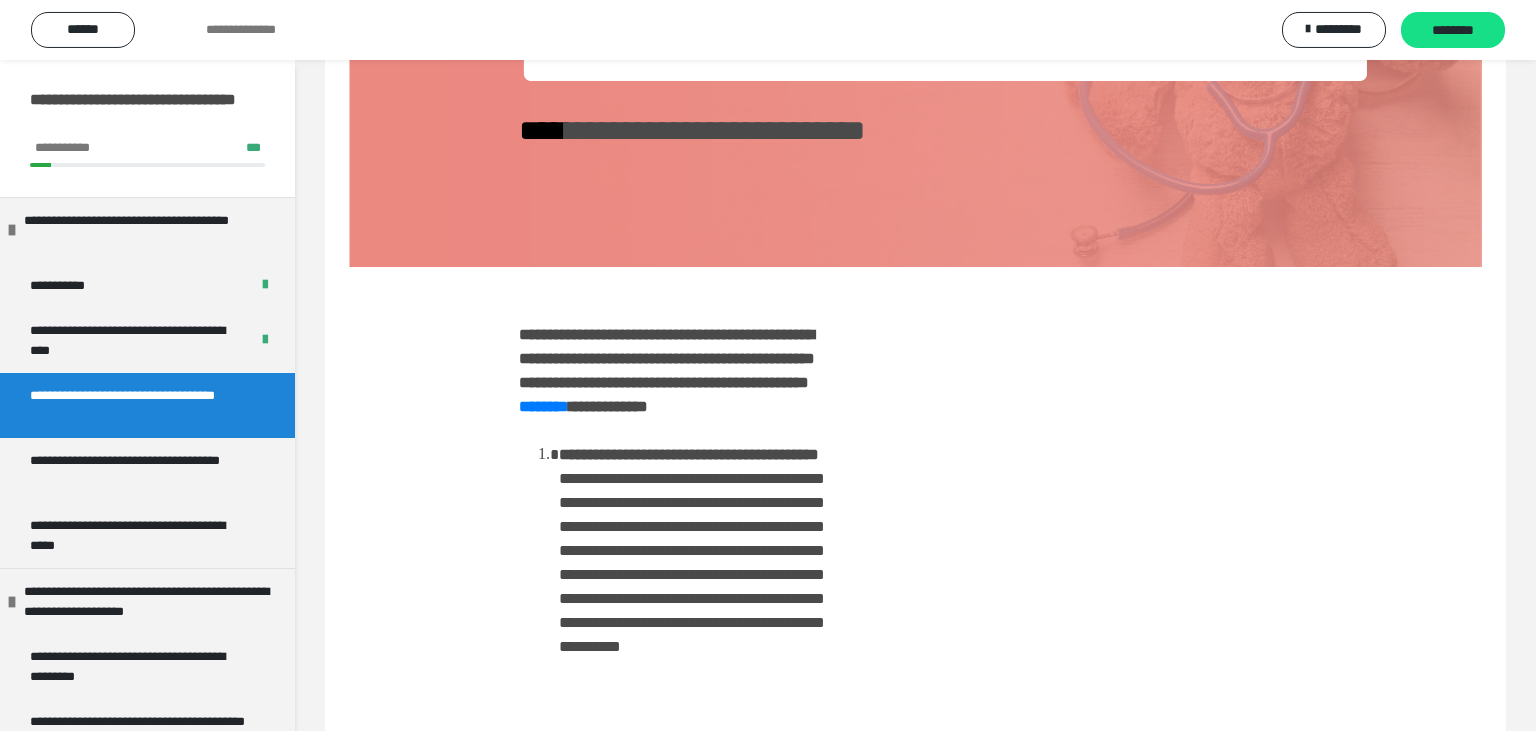 scroll, scrollTop: 0, scrollLeft: 0, axis: both 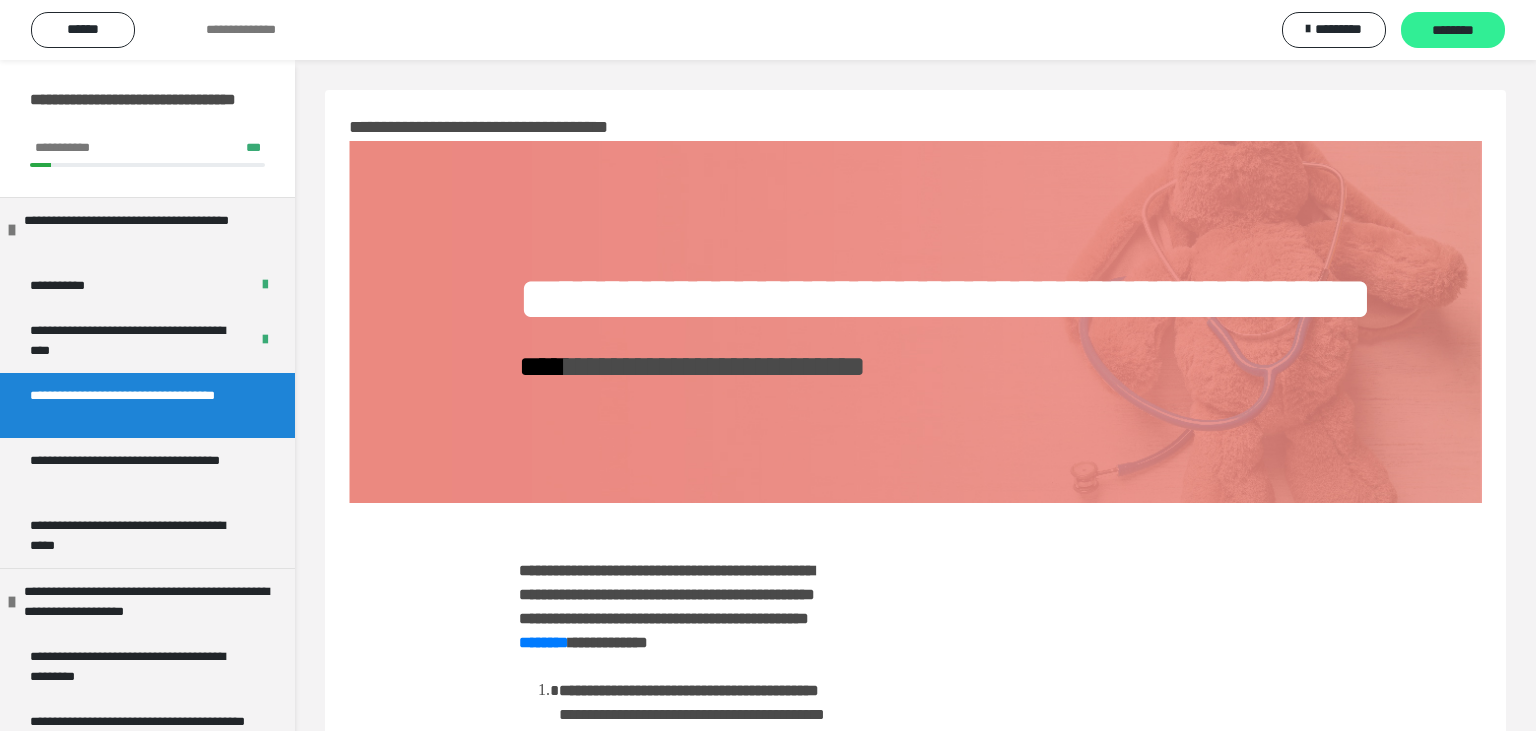 click on "********" at bounding box center (1453, 30) 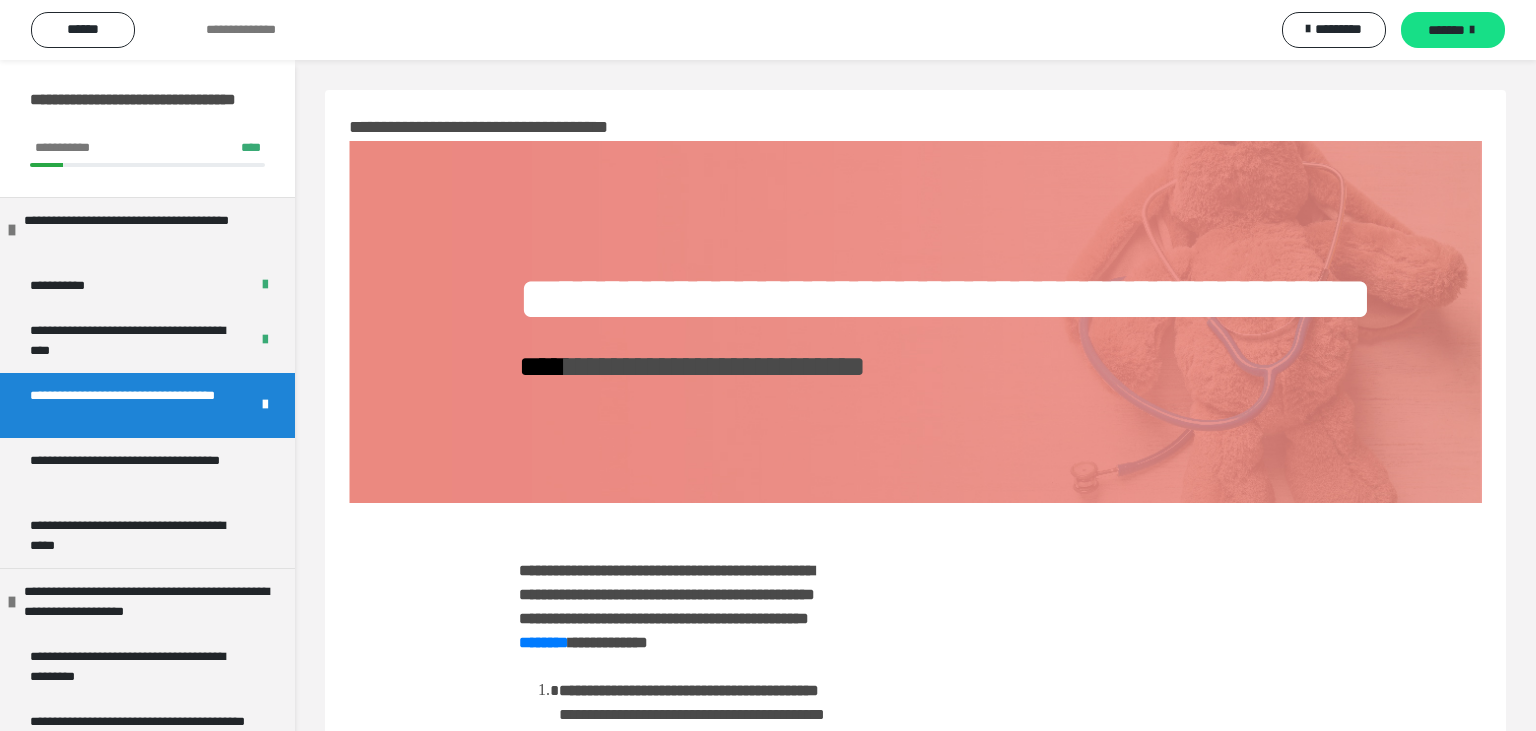 click on "*******" at bounding box center (1453, 30) 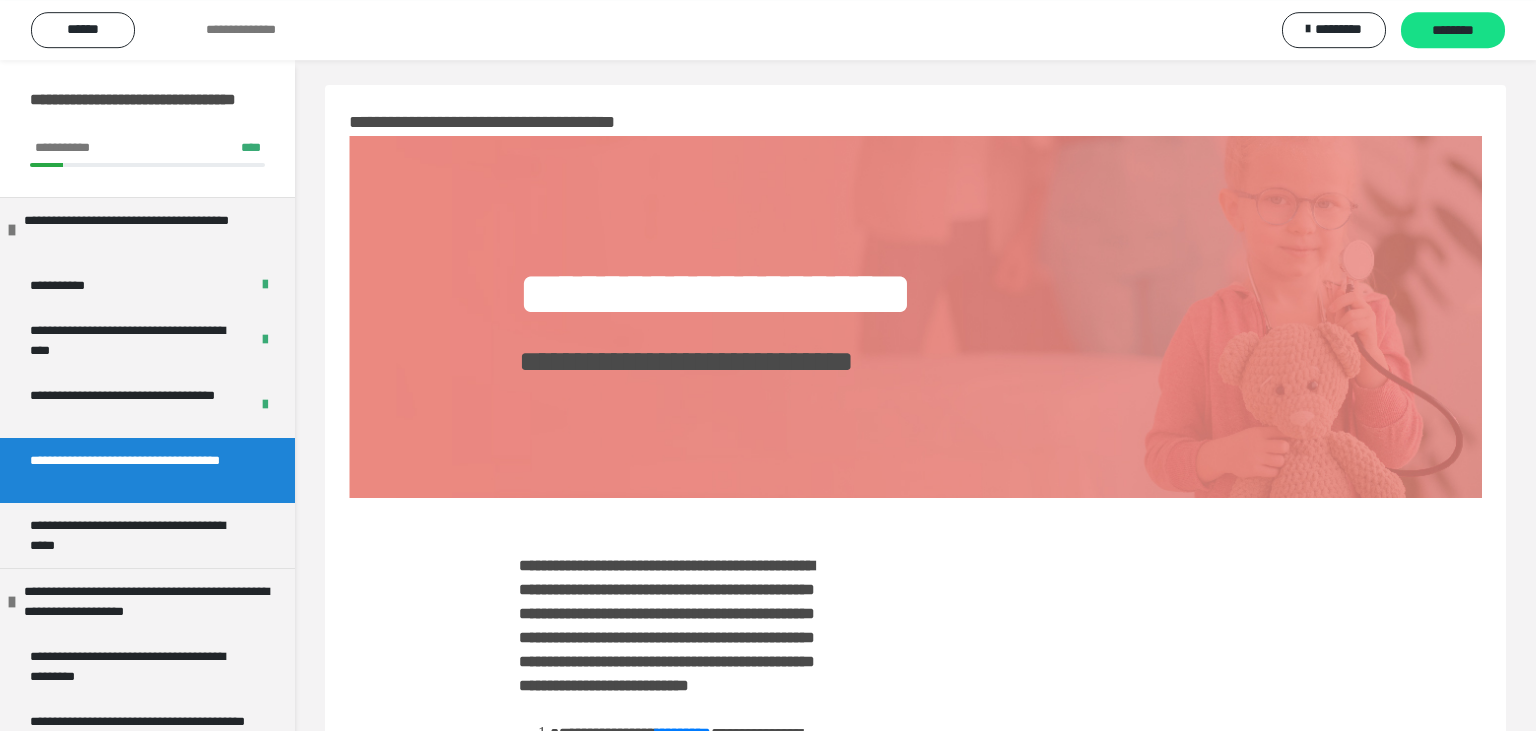 scroll, scrollTop: 0, scrollLeft: 0, axis: both 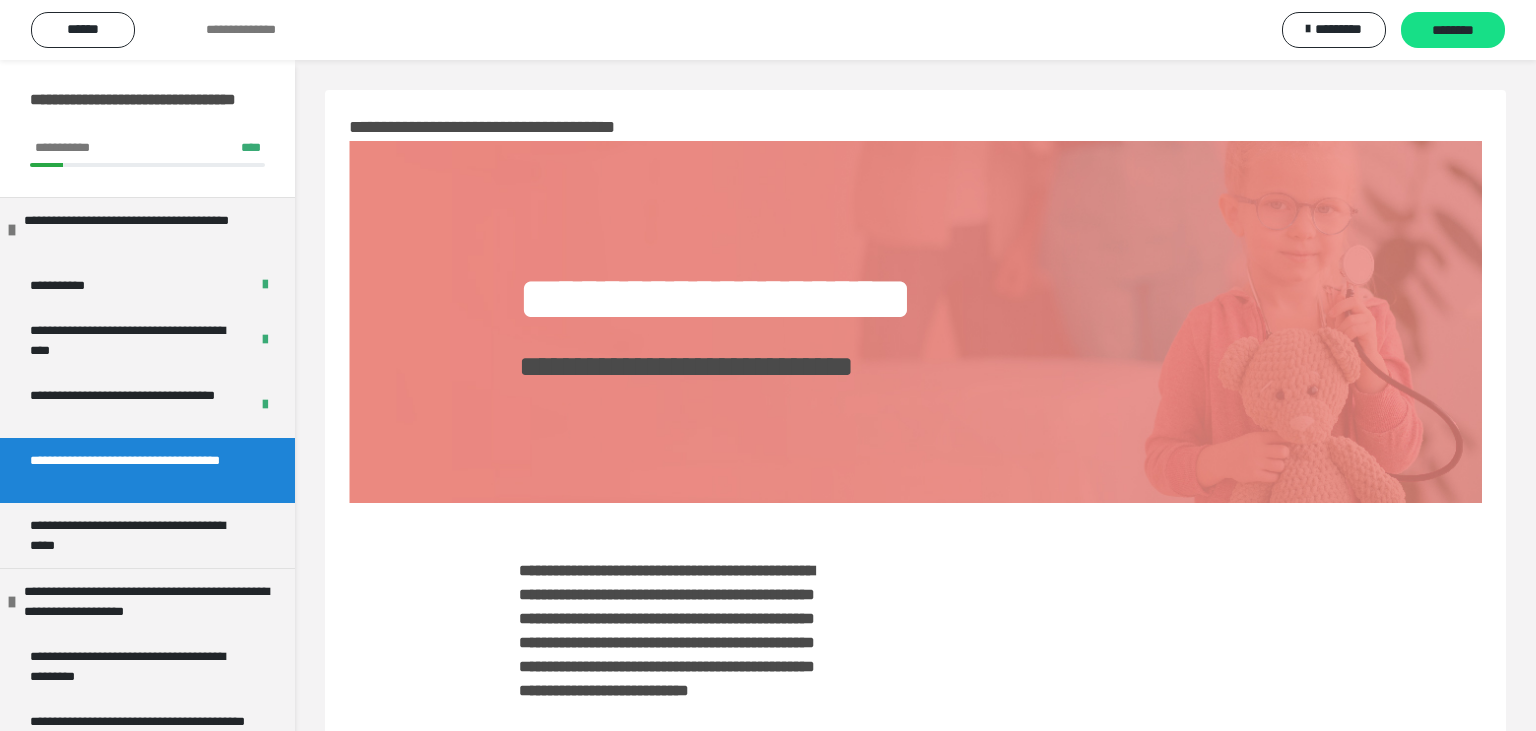click on "********" at bounding box center [1453, 30] 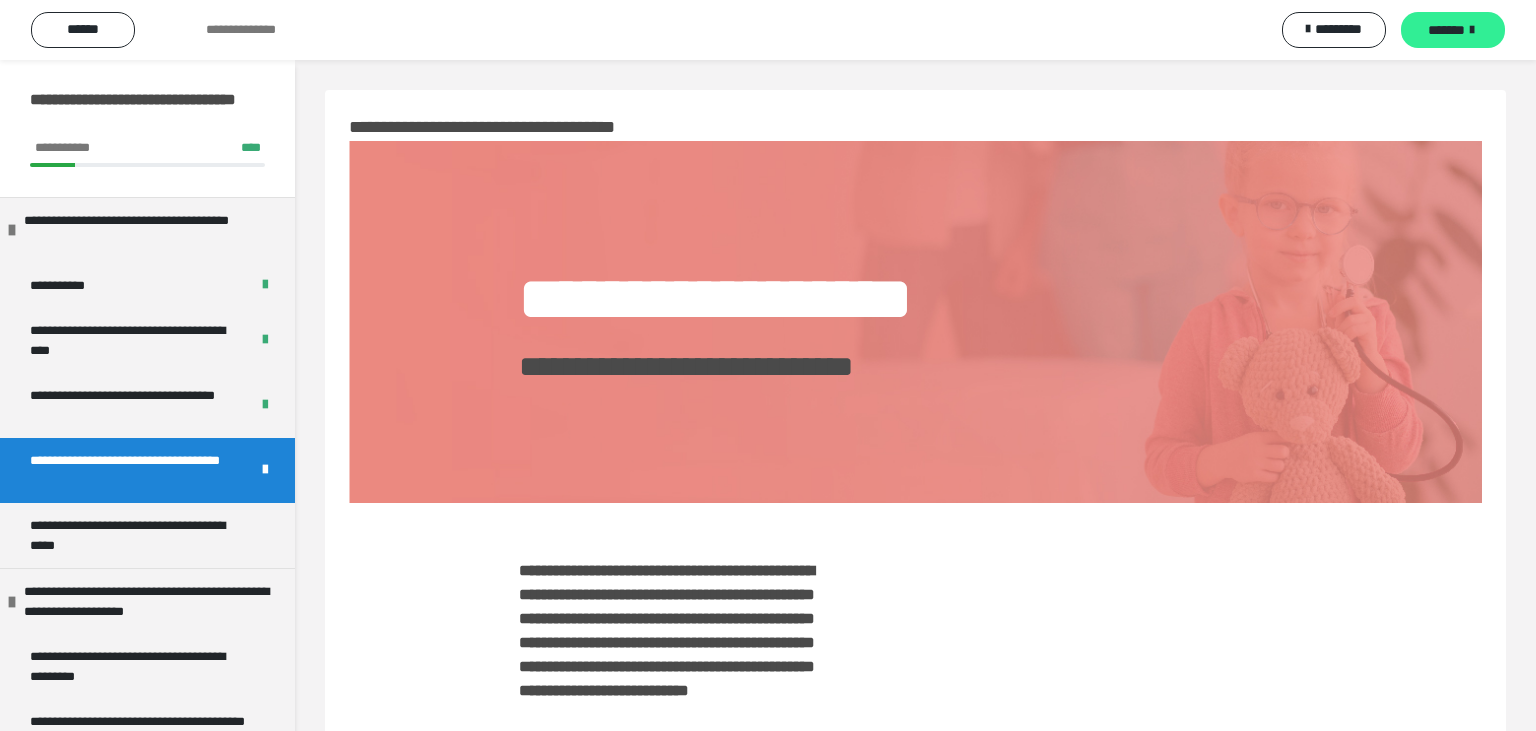 click on "*******" at bounding box center [1446, 30] 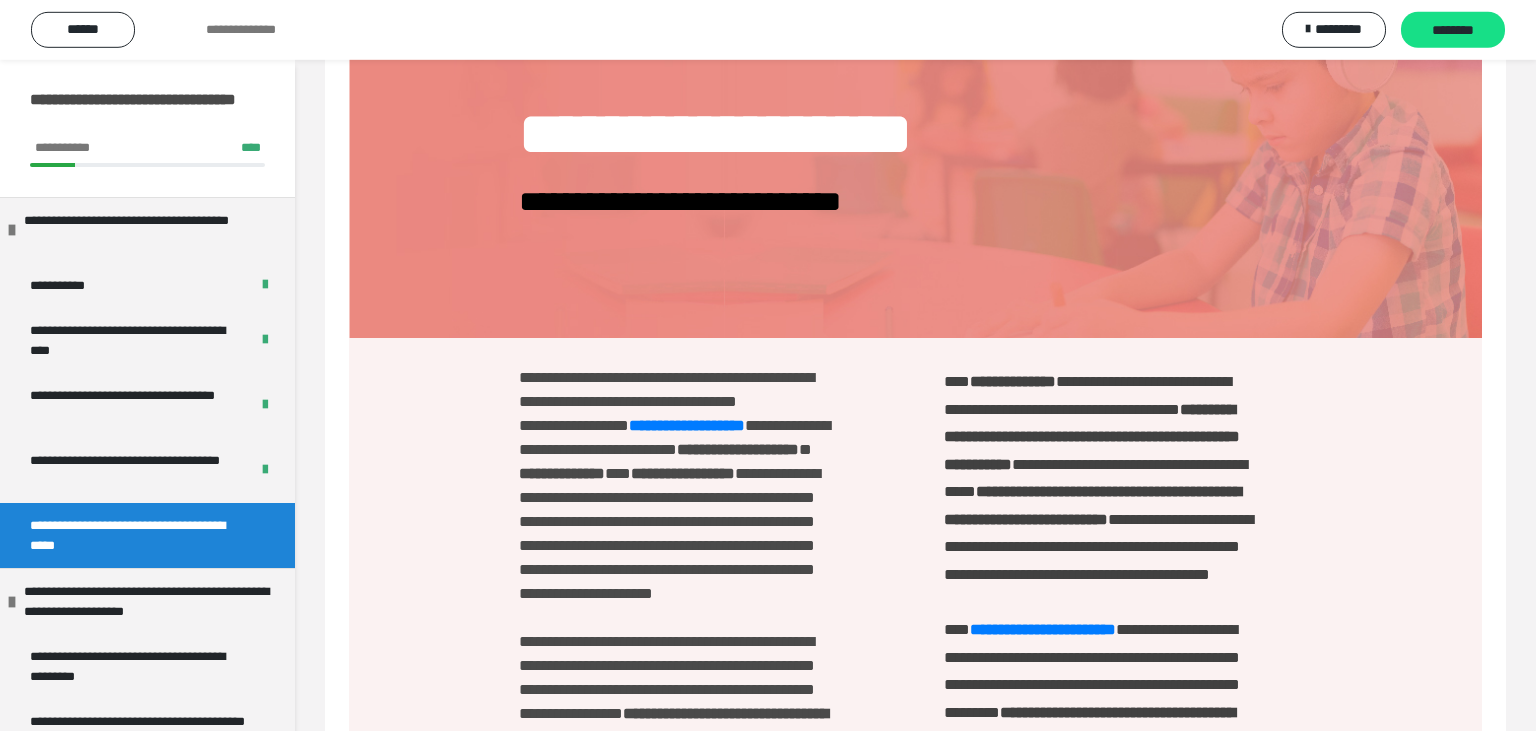 scroll, scrollTop: 0, scrollLeft: 0, axis: both 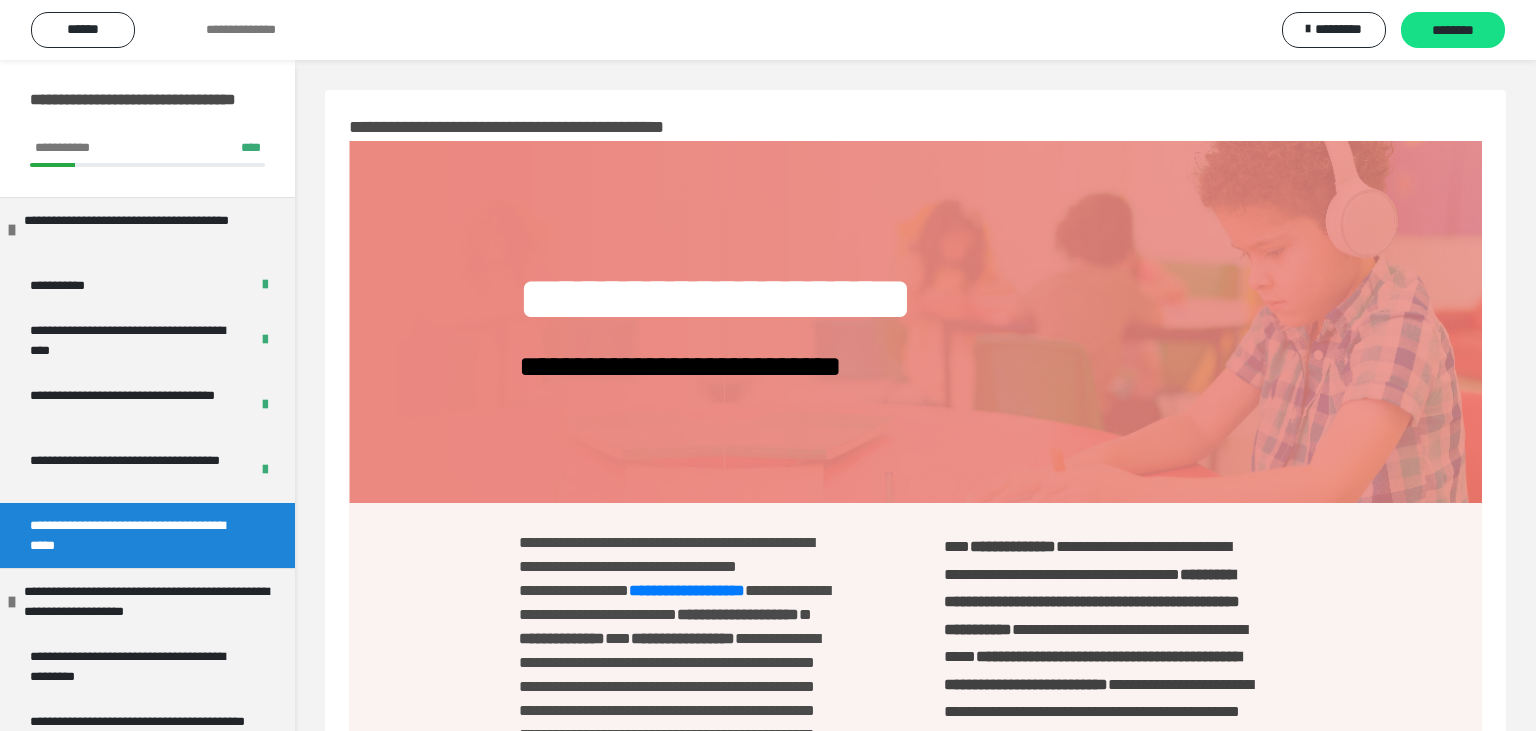 click on "********" at bounding box center (1453, 31) 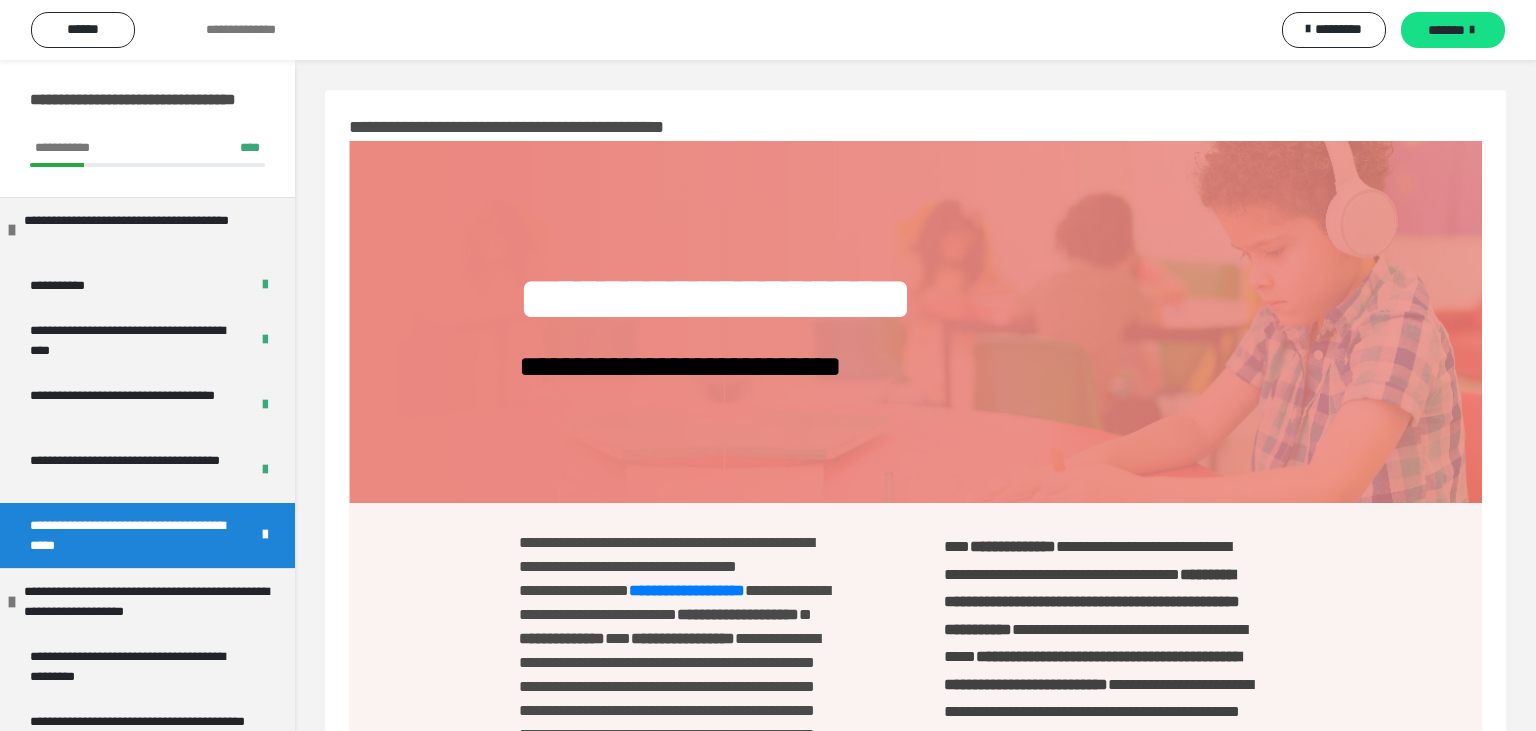 click on "*******" at bounding box center (1446, 30) 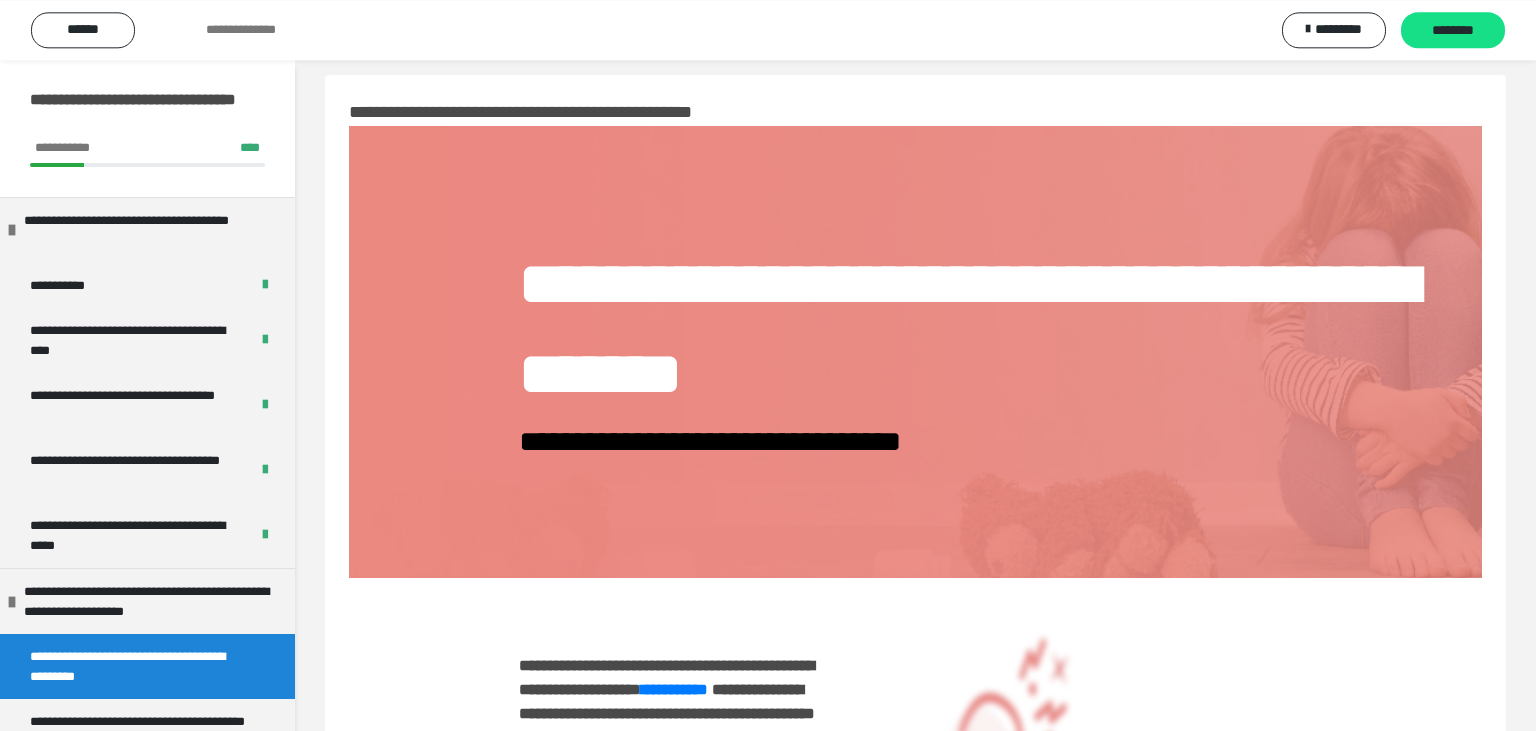 scroll, scrollTop: 0, scrollLeft: 0, axis: both 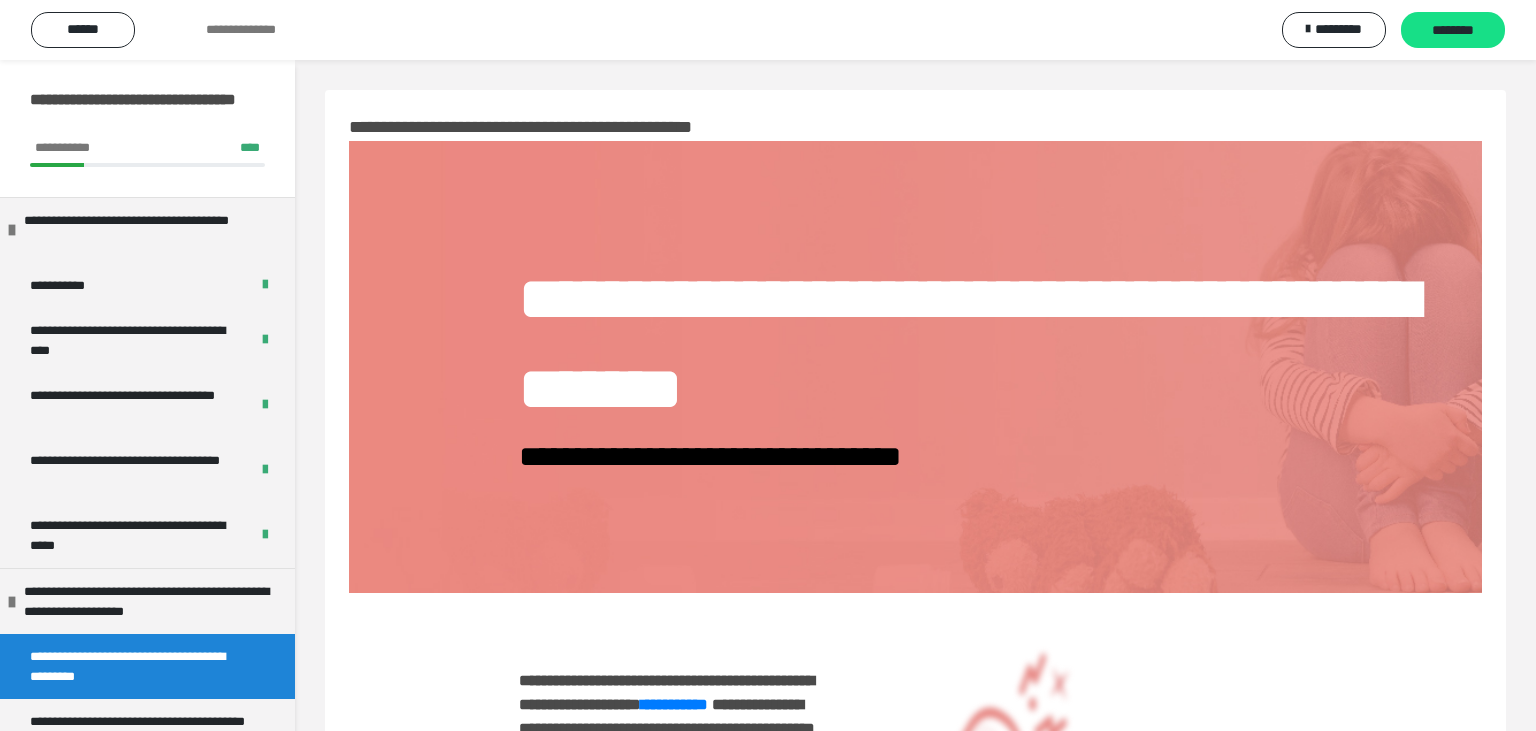 click on "********" at bounding box center (1453, 31) 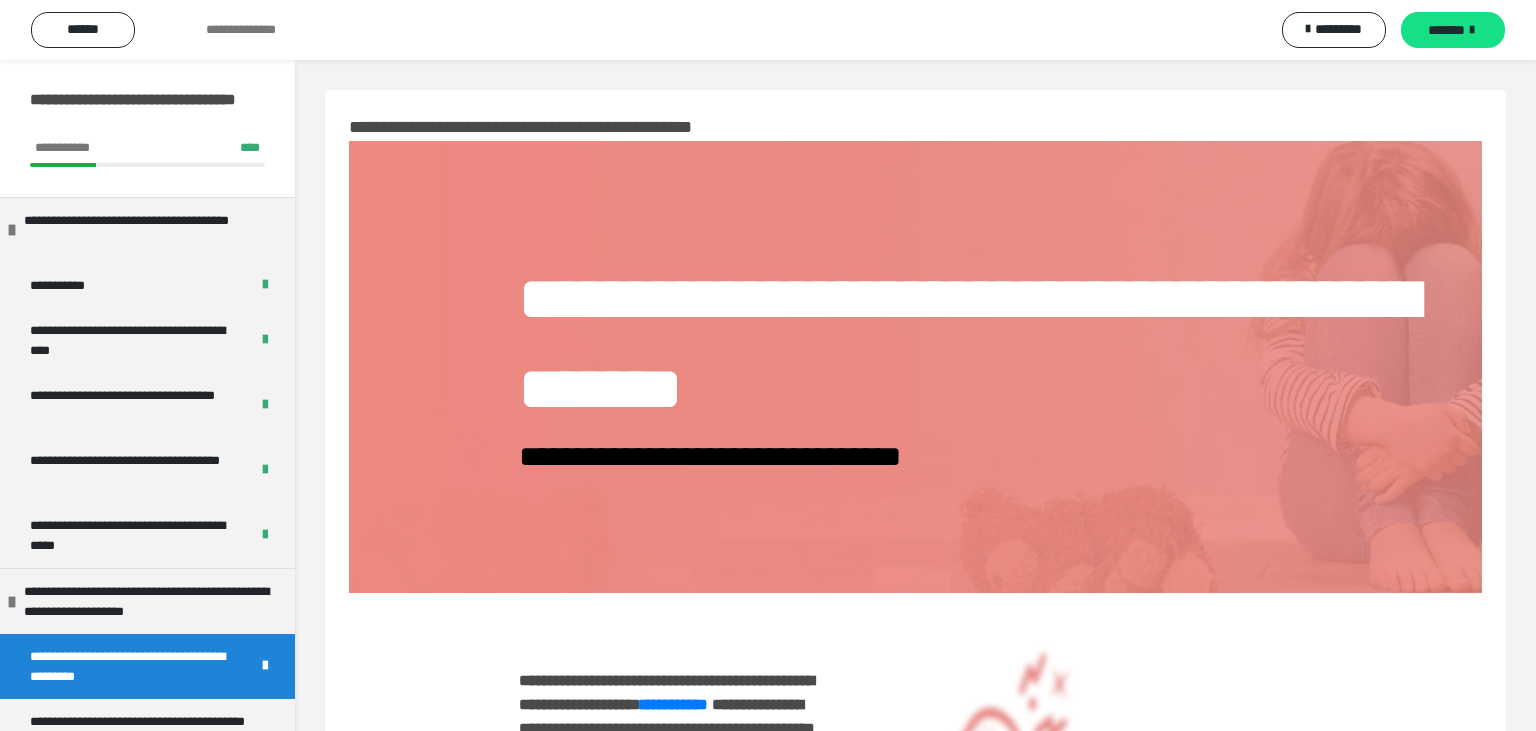 click on "*******" at bounding box center (1446, 30) 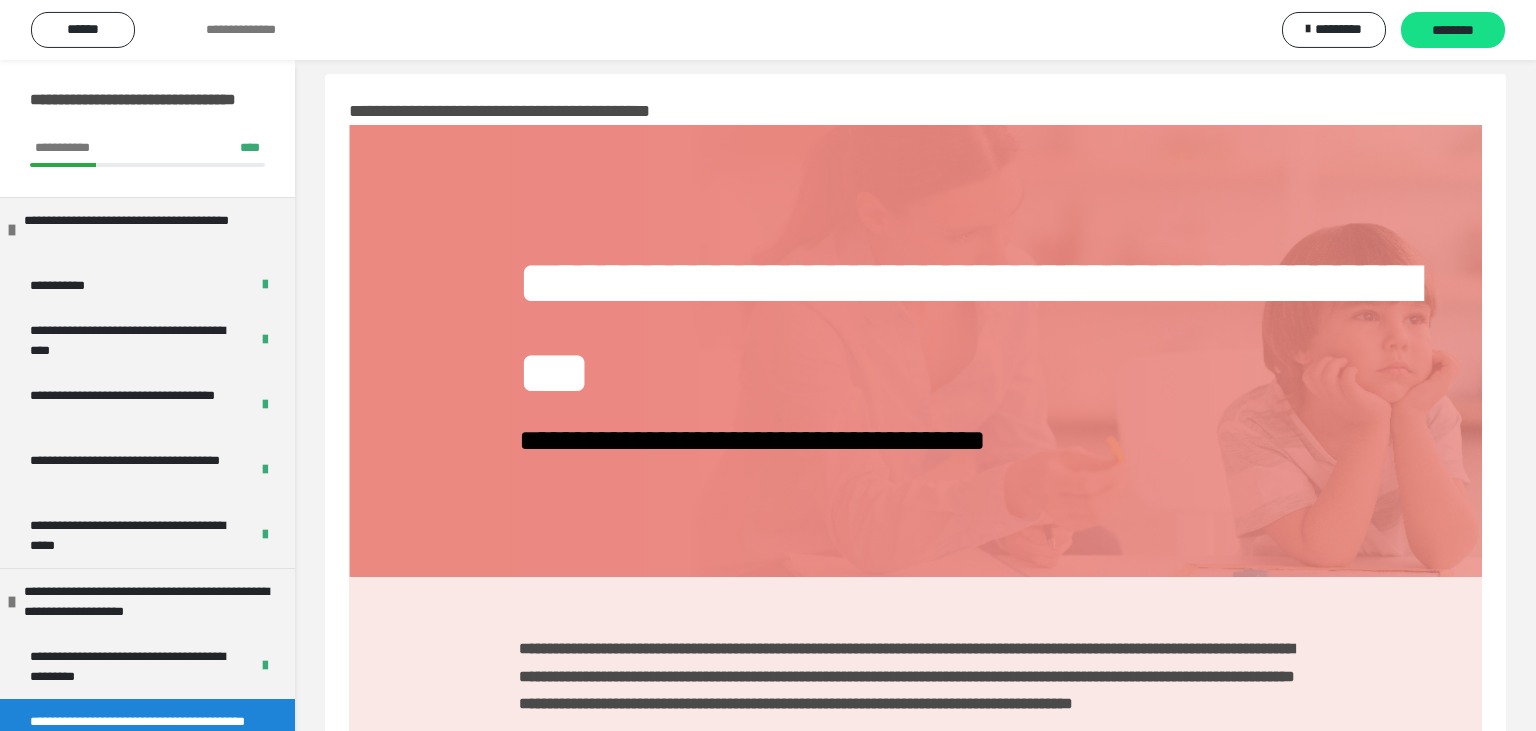 scroll, scrollTop: 0, scrollLeft: 0, axis: both 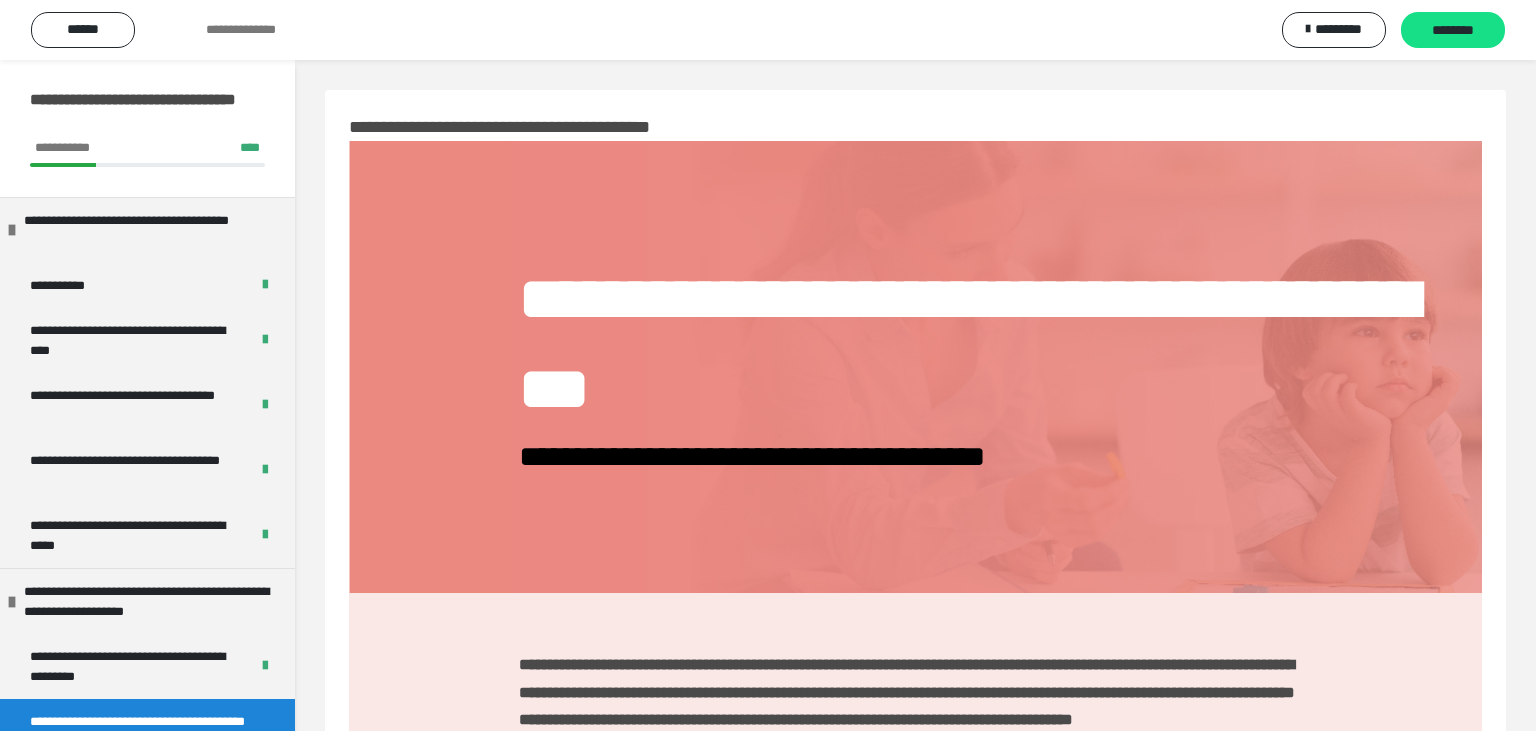 click on "********" at bounding box center (1453, 31) 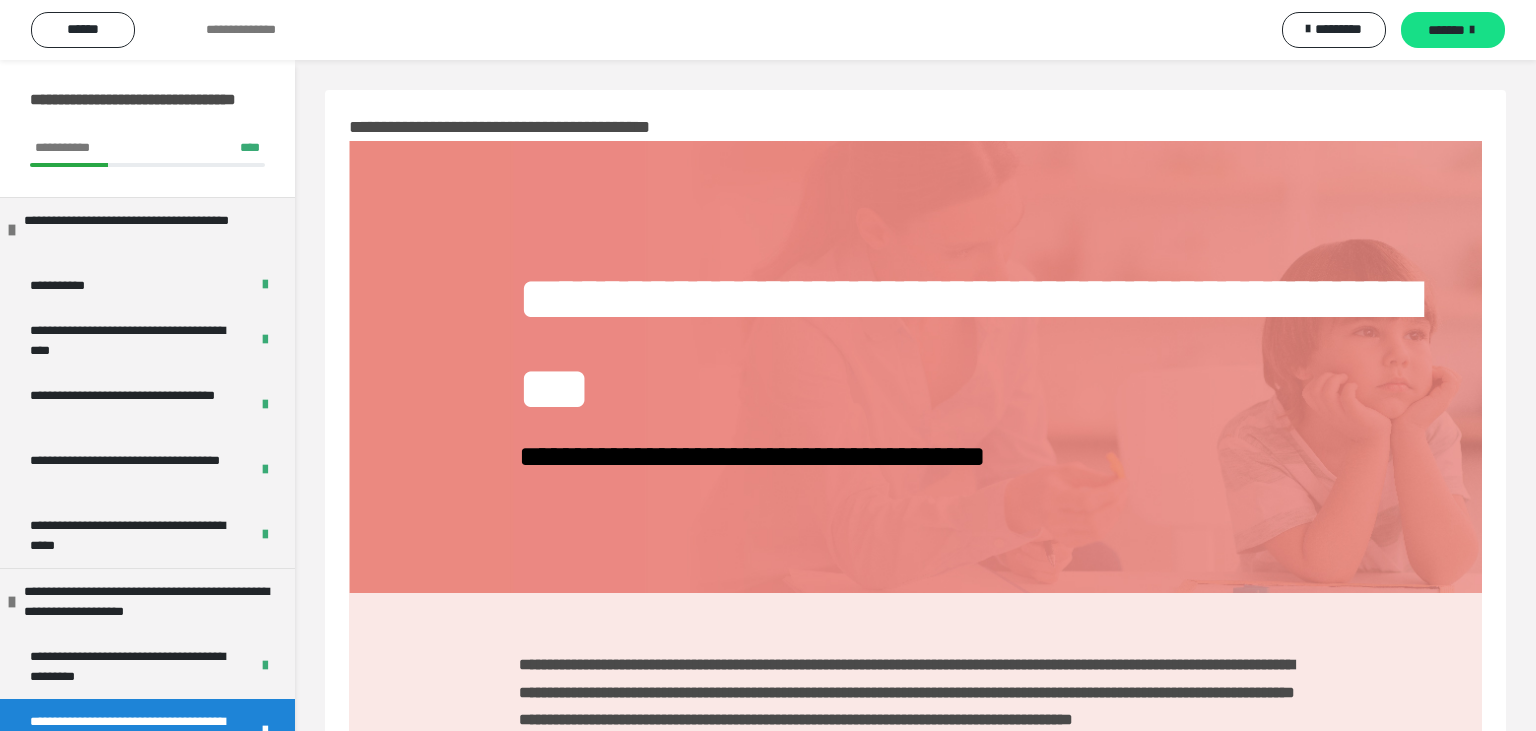click on "*******" at bounding box center [1446, 30] 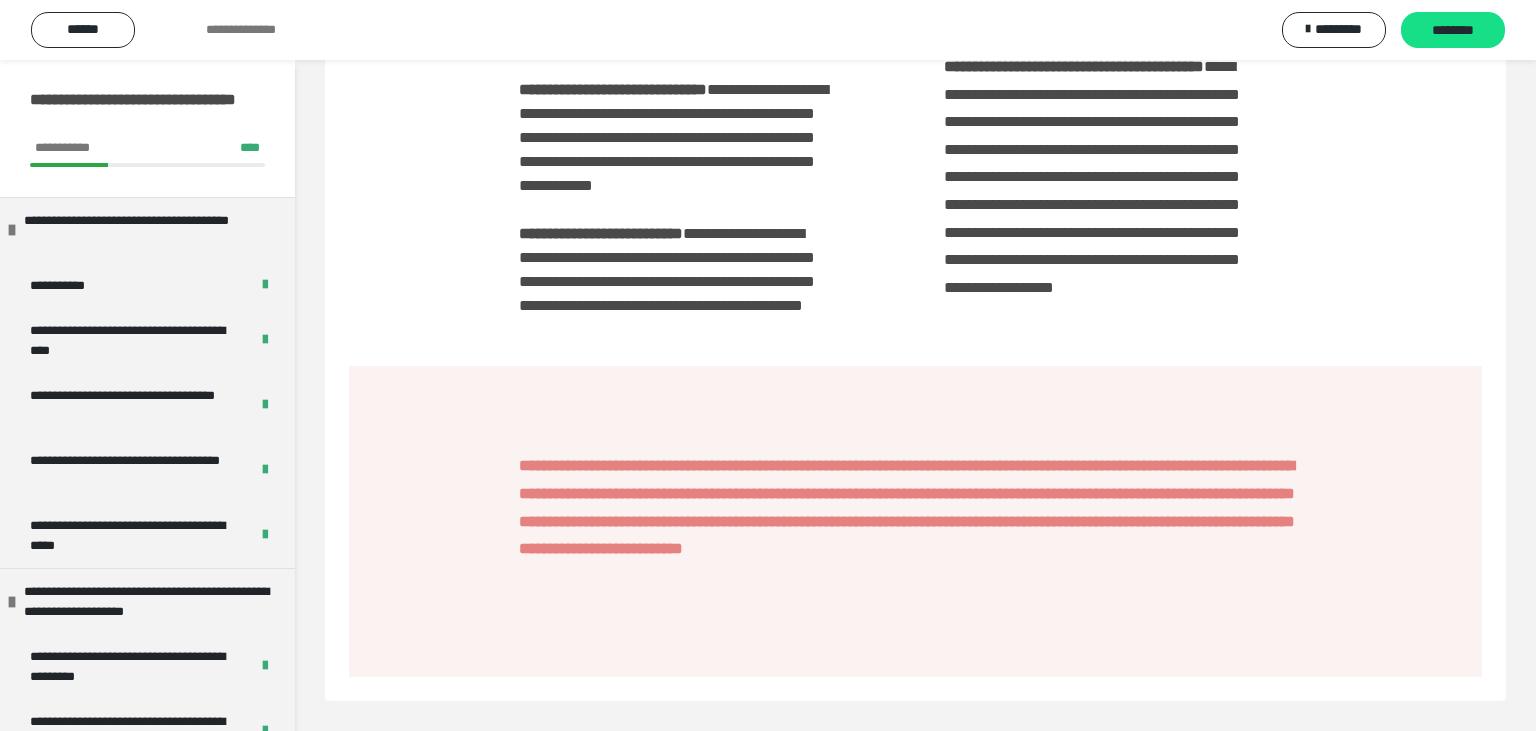 scroll, scrollTop: 2534, scrollLeft: 0, axis: vertical 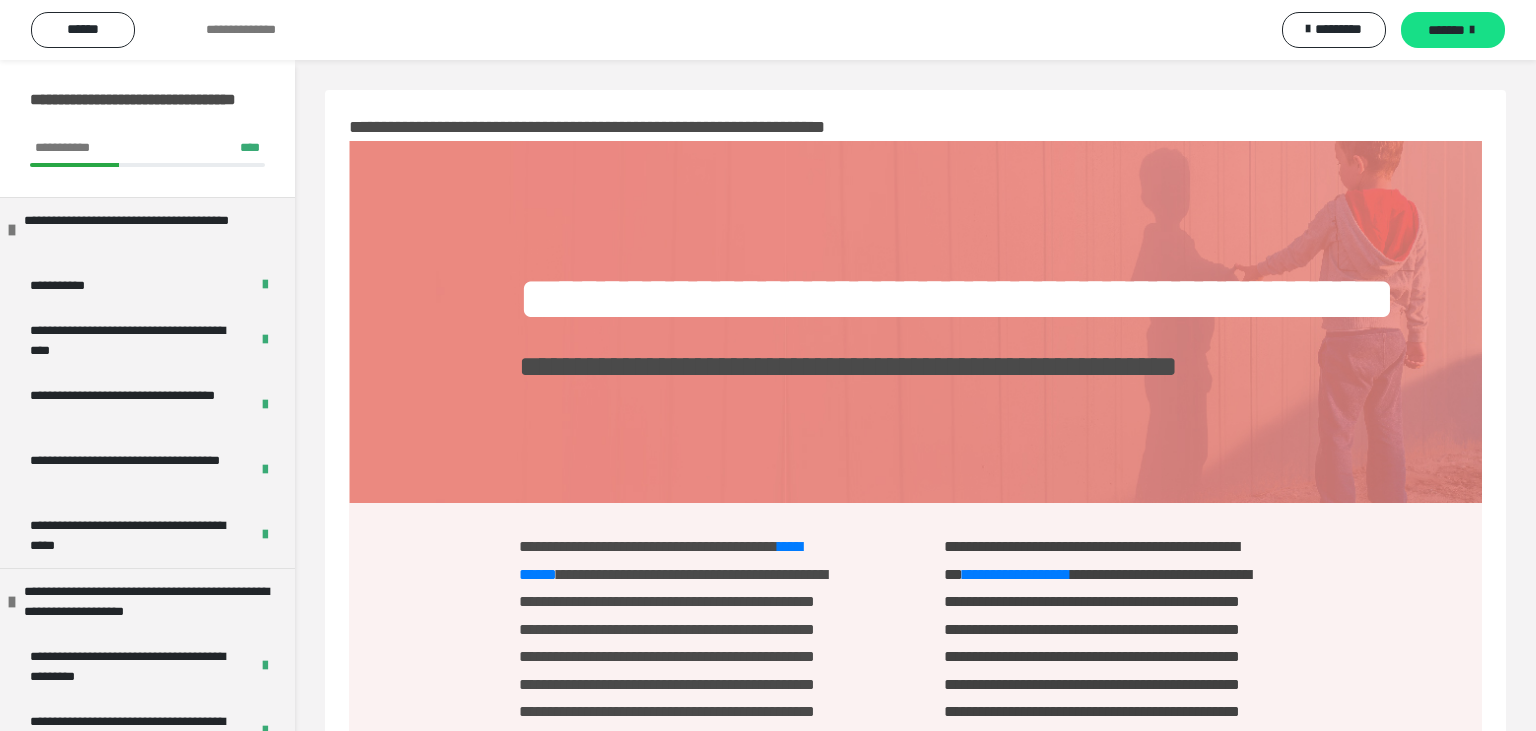 click on "*******" at bounding box center [1446, 30] 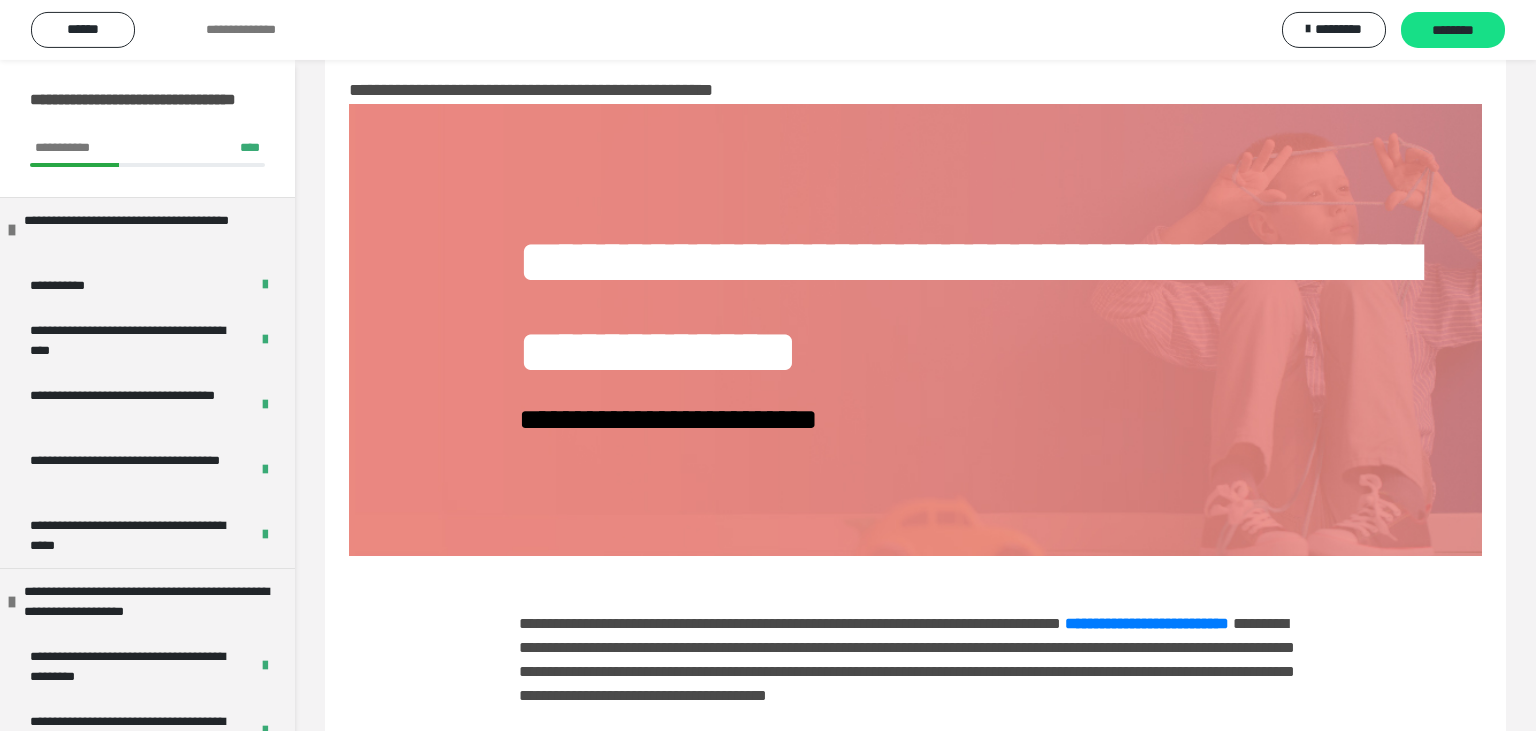 scroll, scrollTop: 0, scrollLeft: 0, axis: both 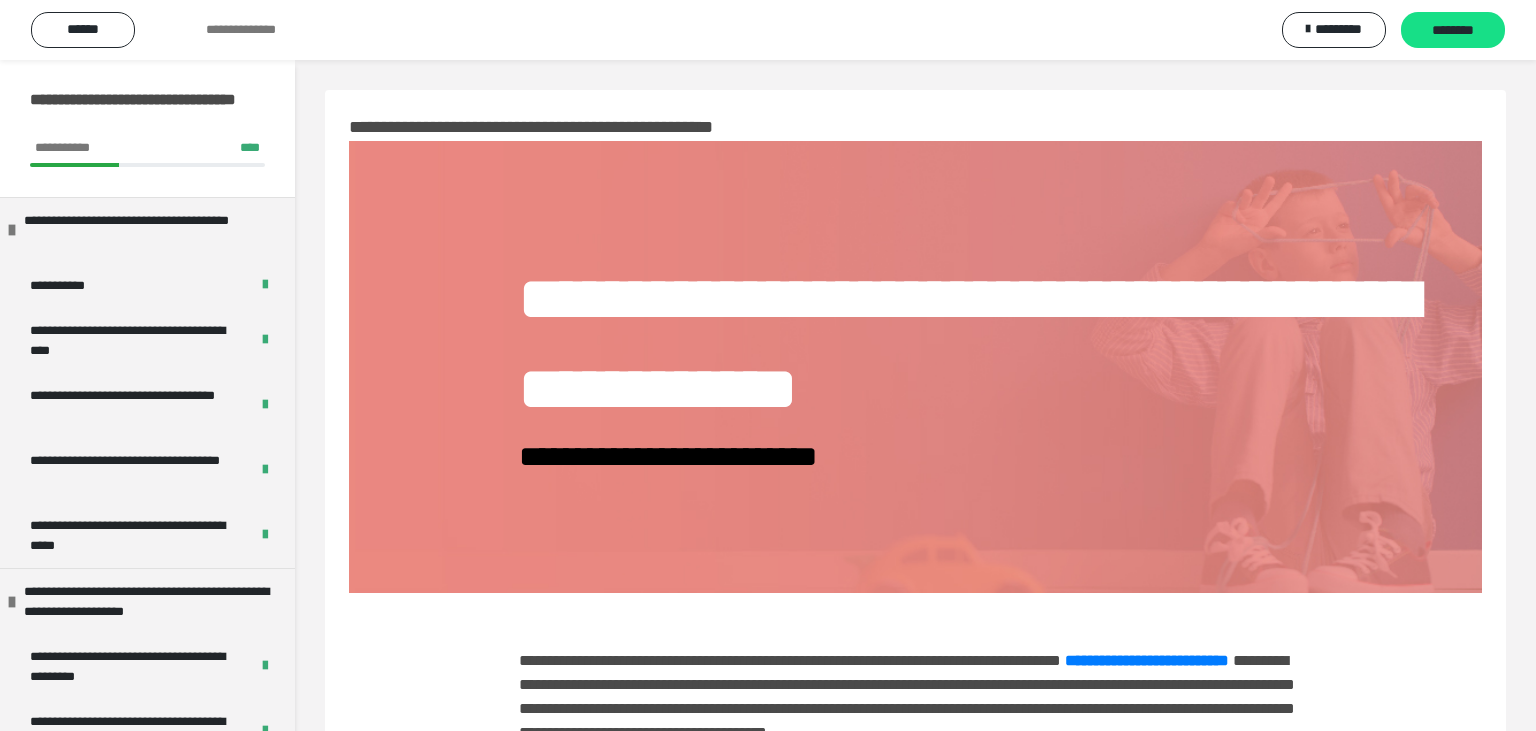 click on "********" at bounding box center [1453, 31] 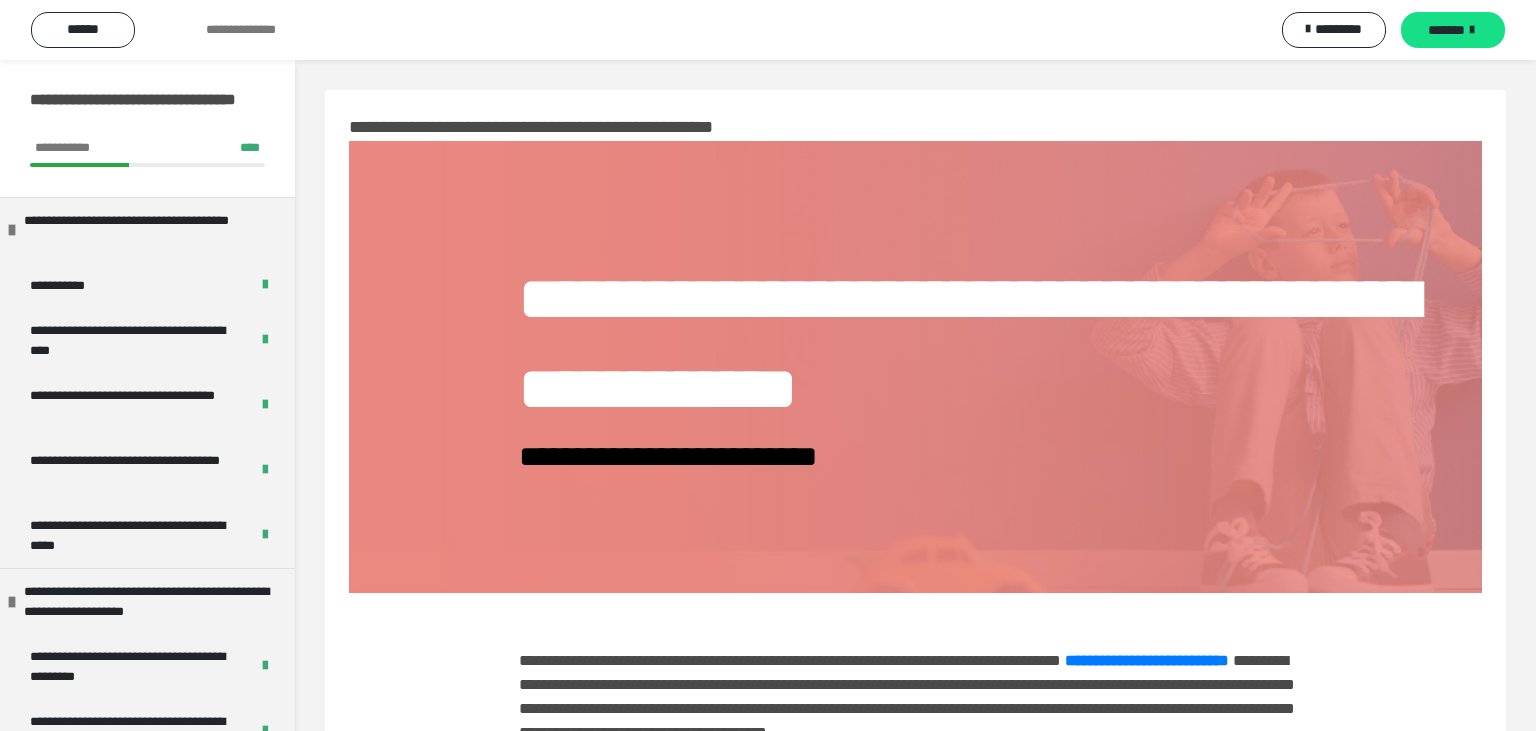 click on "*******" at bounding box center [1446, 30] 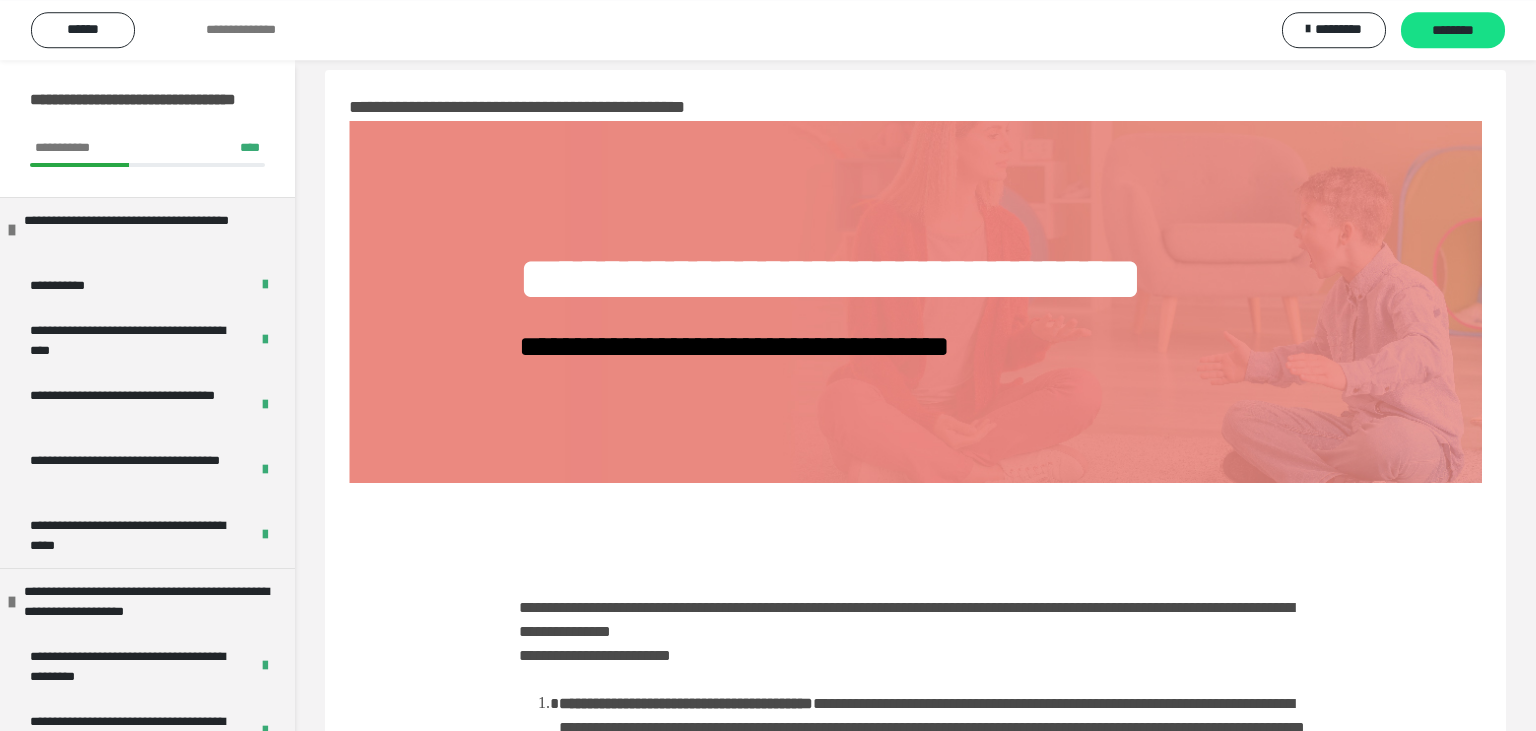 scroll, scrollTop: 0, scrollLeft: 0, axis: both 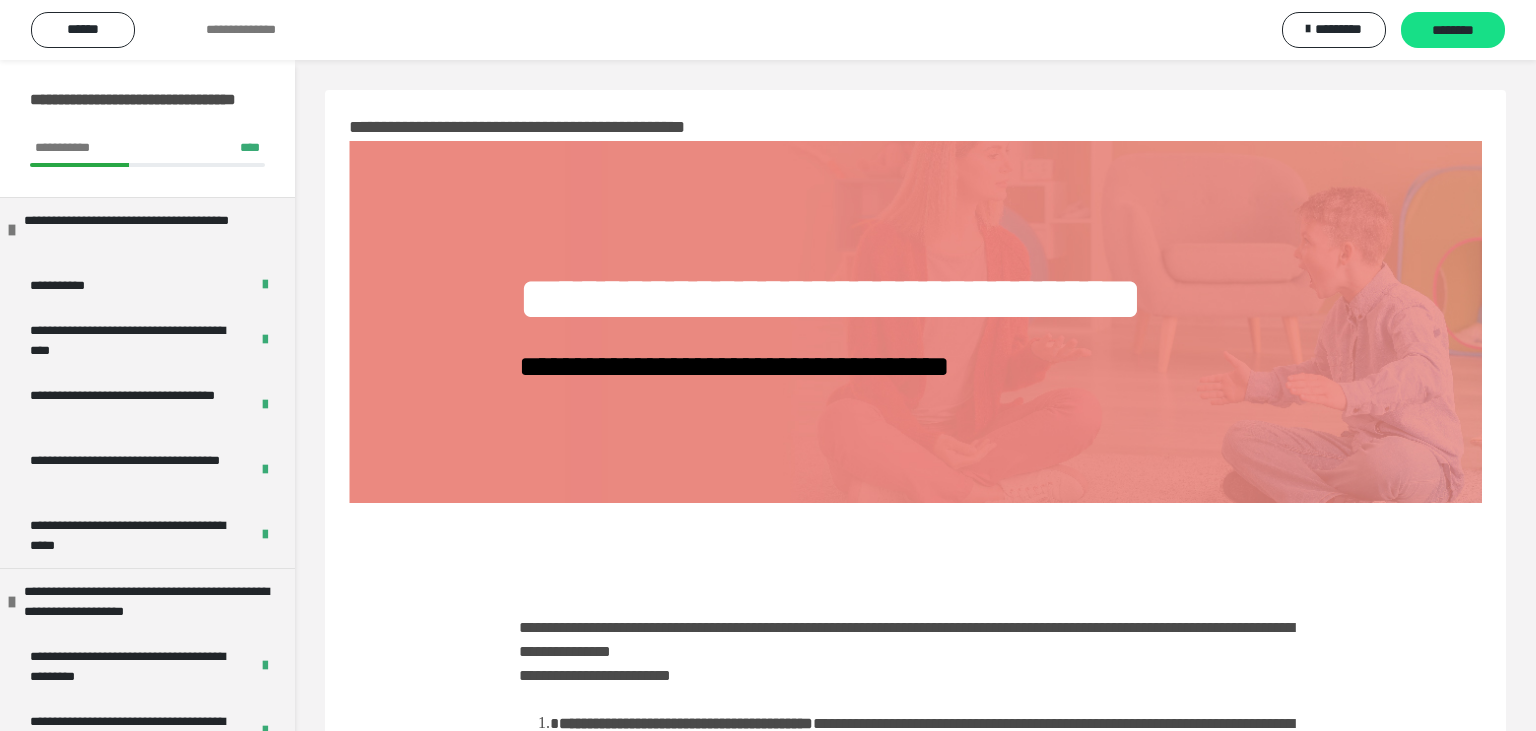click on "********" at bounding box center [1453, 31] 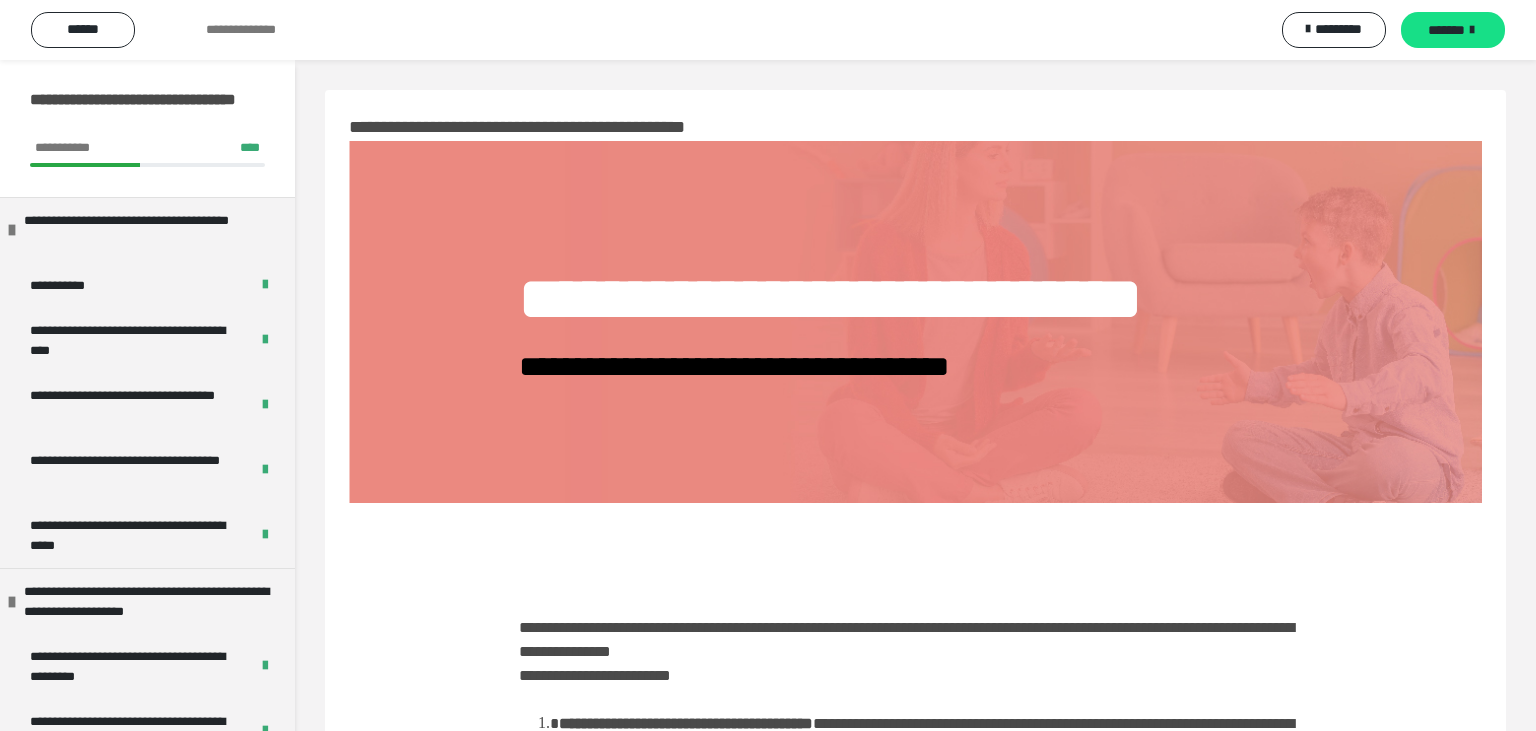 click on "*******" at bounding box center [1446, 30] 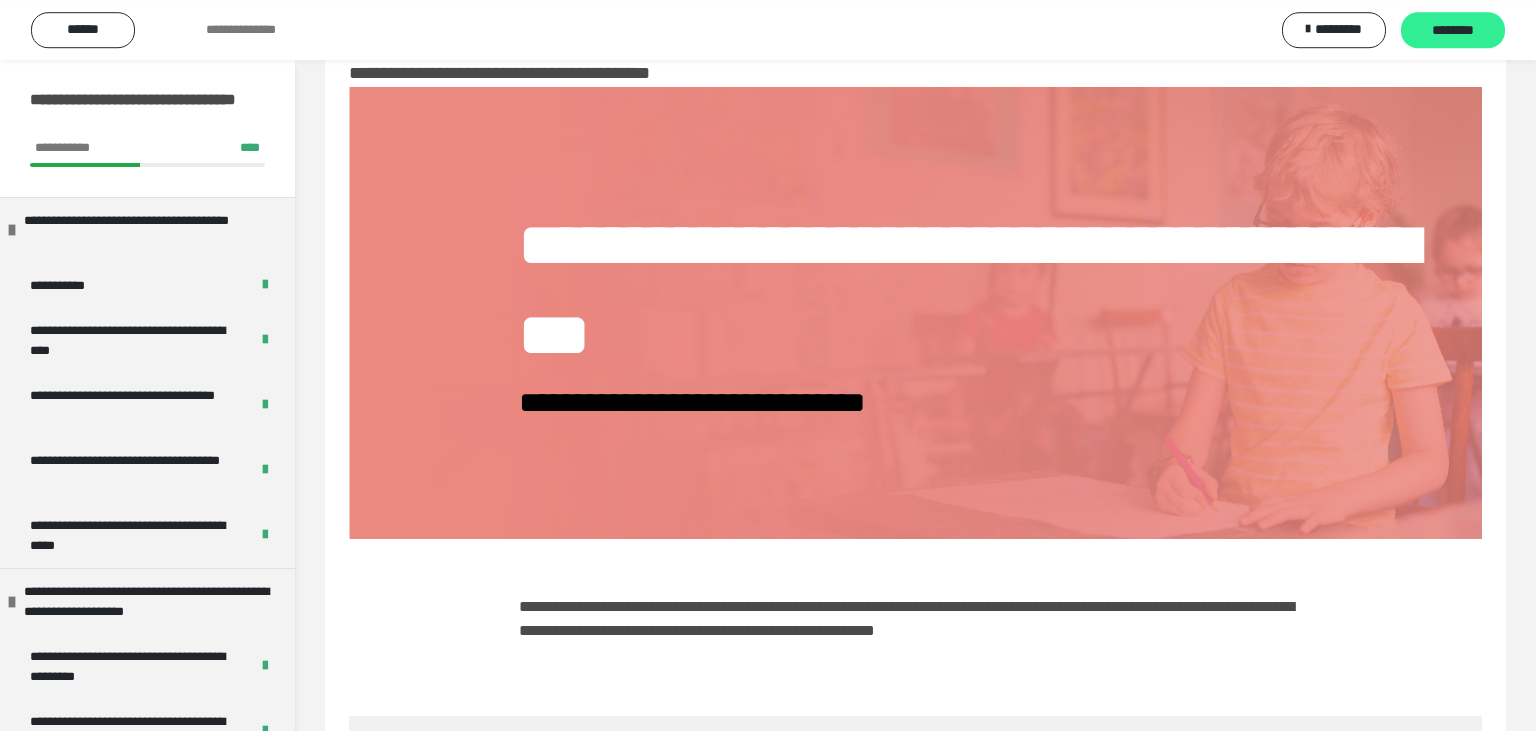 scroll, scrollTop: 0, scrollLeft: 0, axis: both 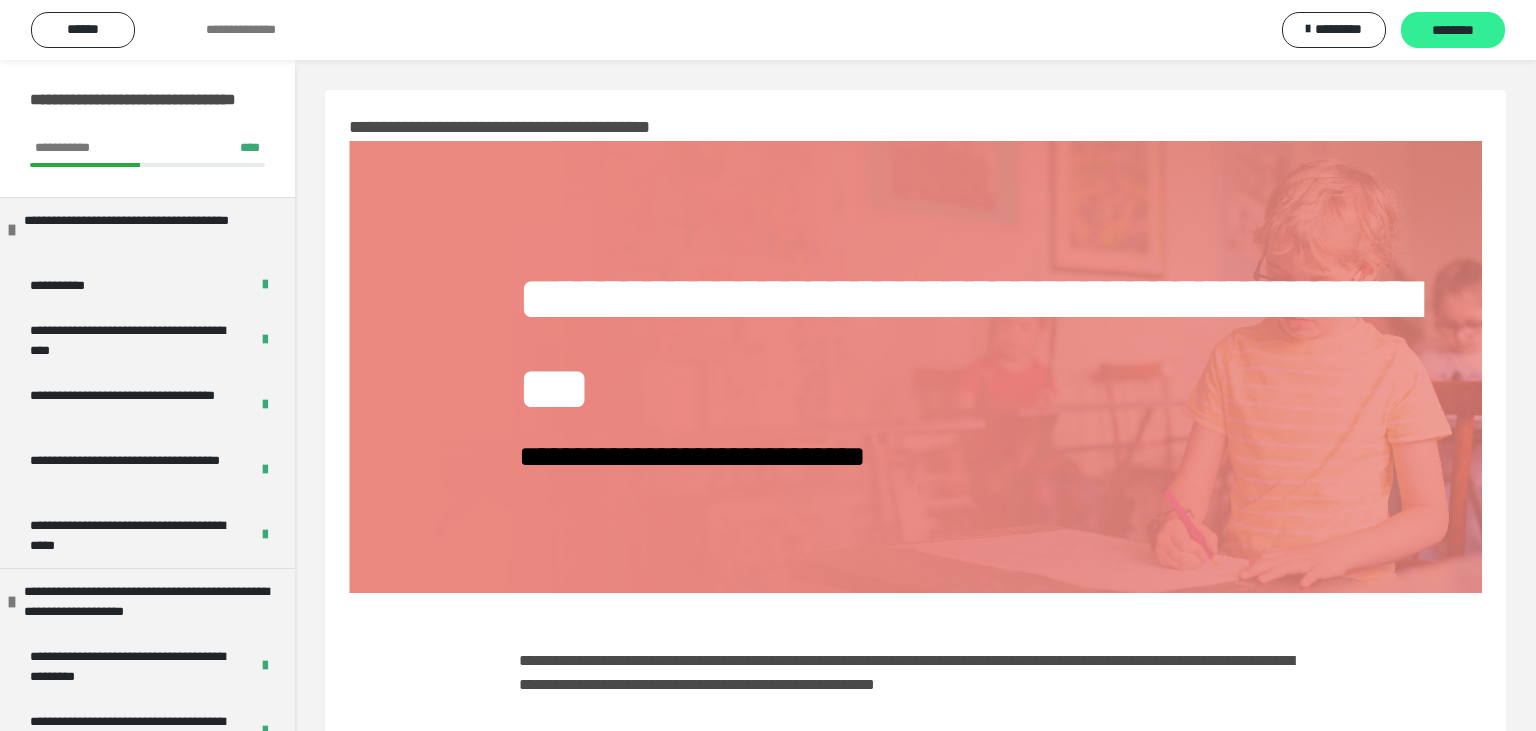 click on "********" at bounding box center (1453, 31) 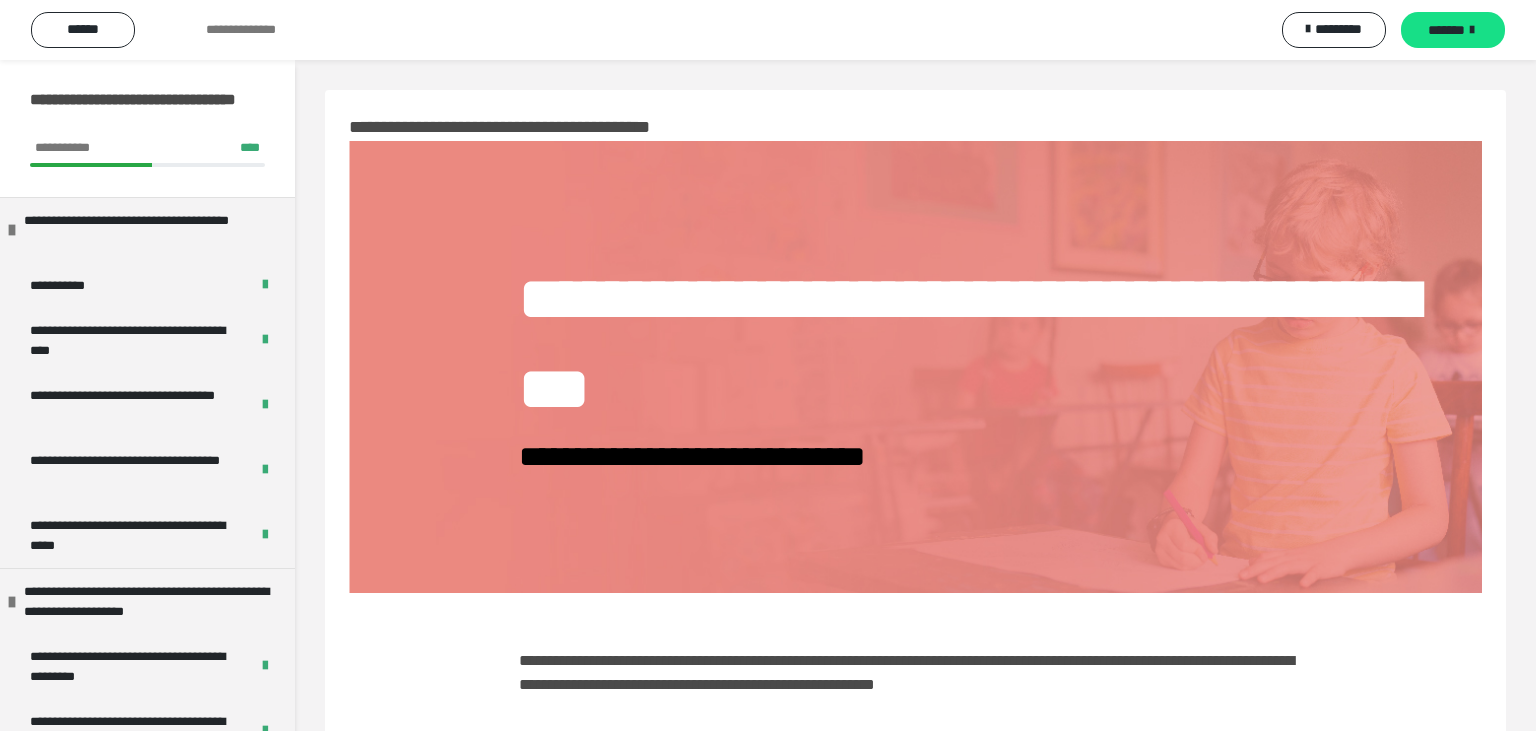 click on "*******" at bounding box center (1446, 30) 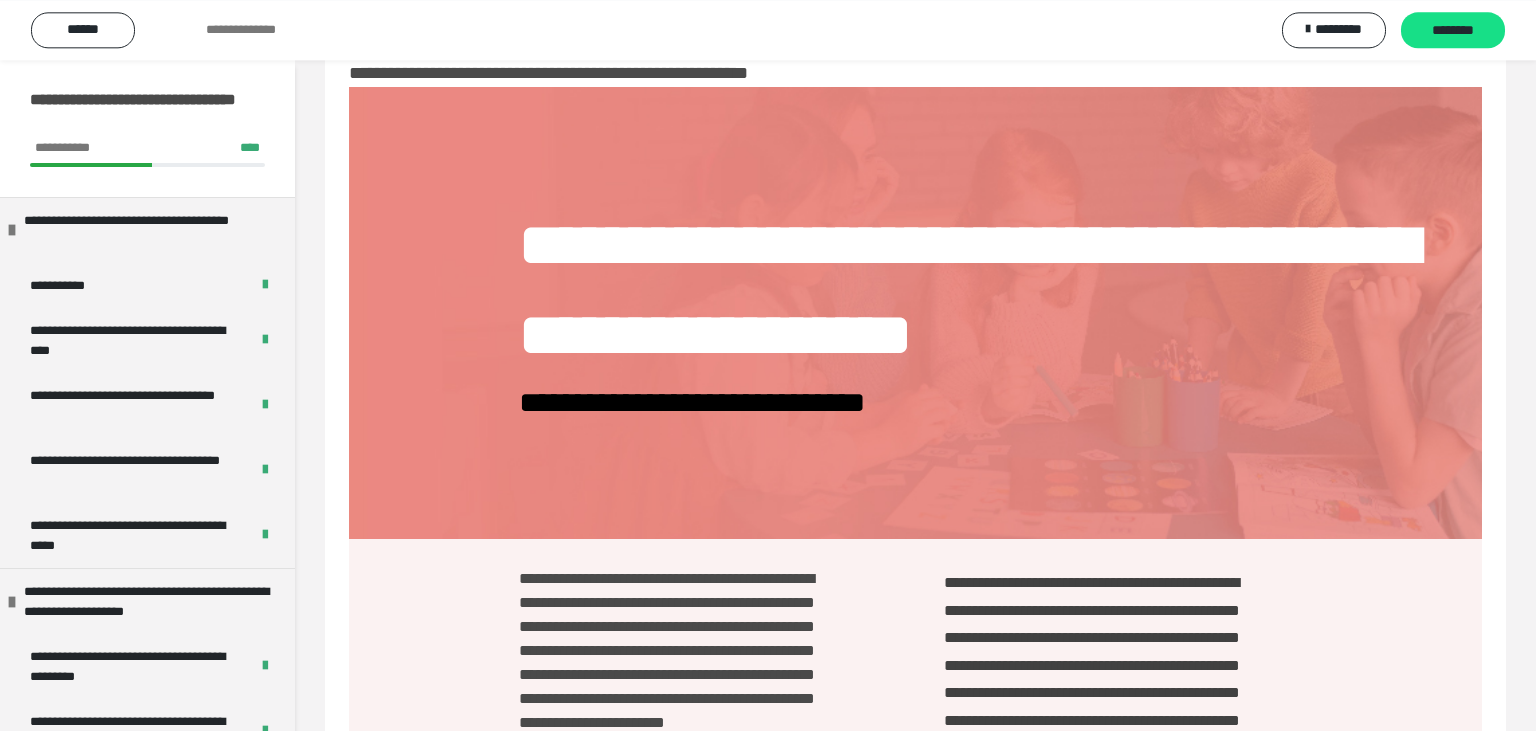 scroll, scrollTop: 0, scrollLeft: 0, axis: both 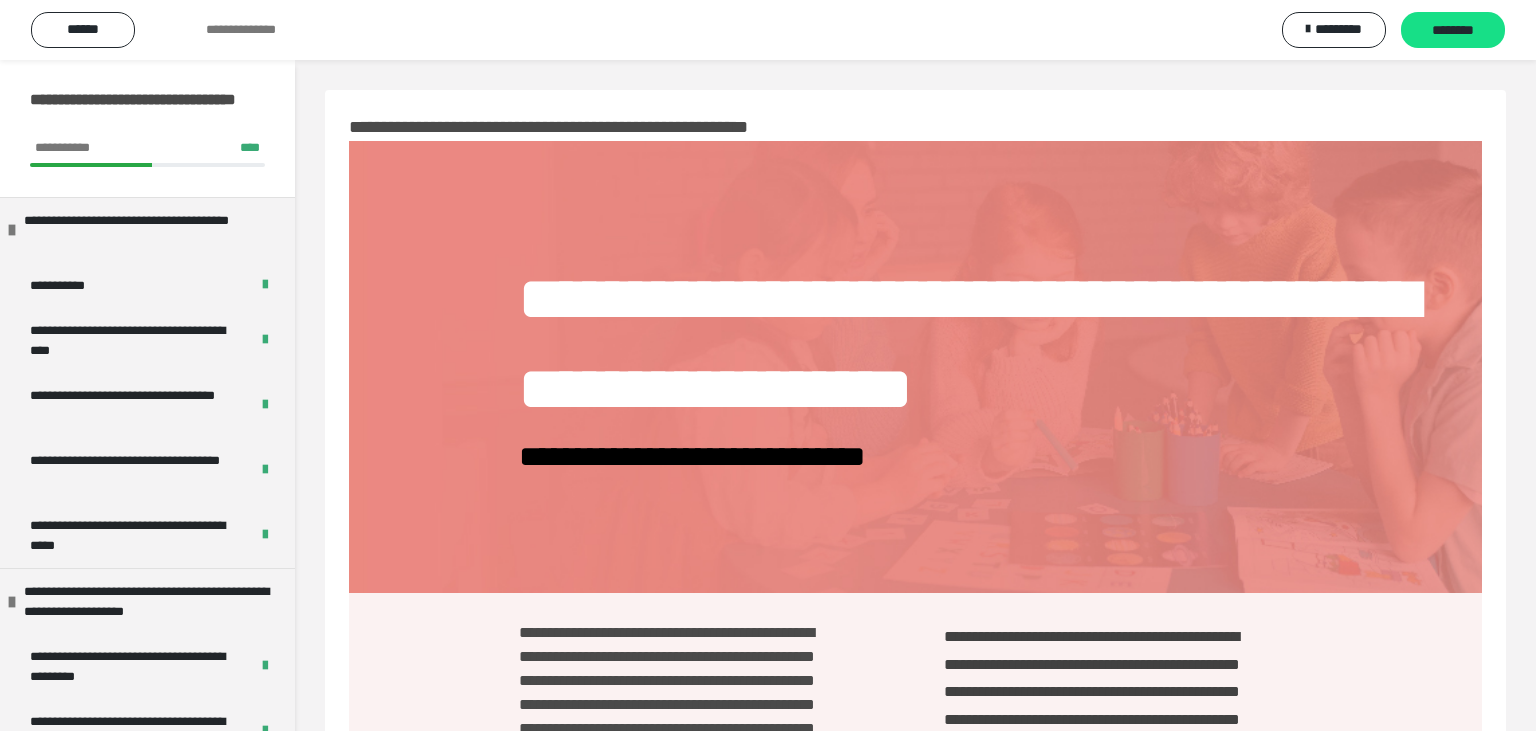 click on "********" at bounding box center (1453, 31) 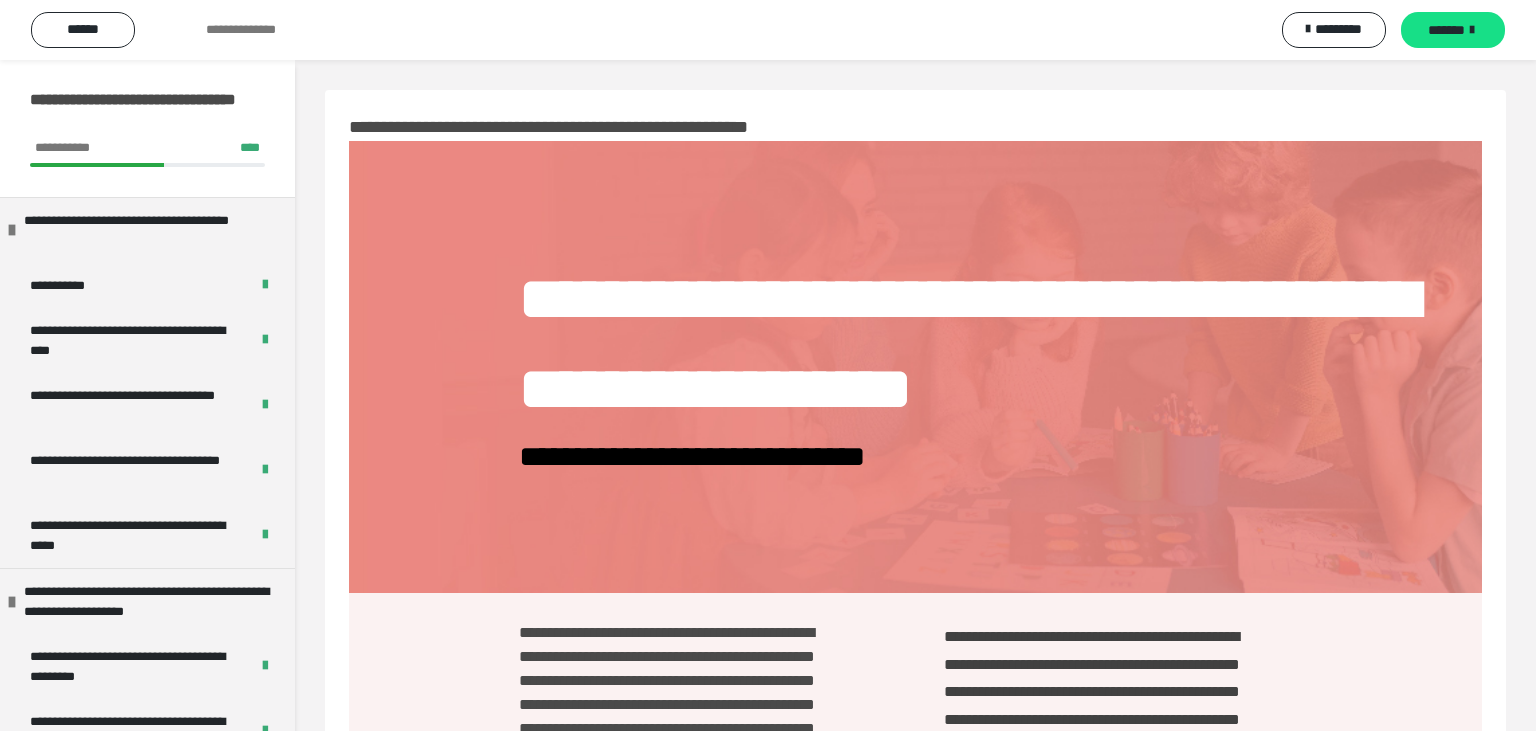 click on "*******" at bounding box center (1446, 30) 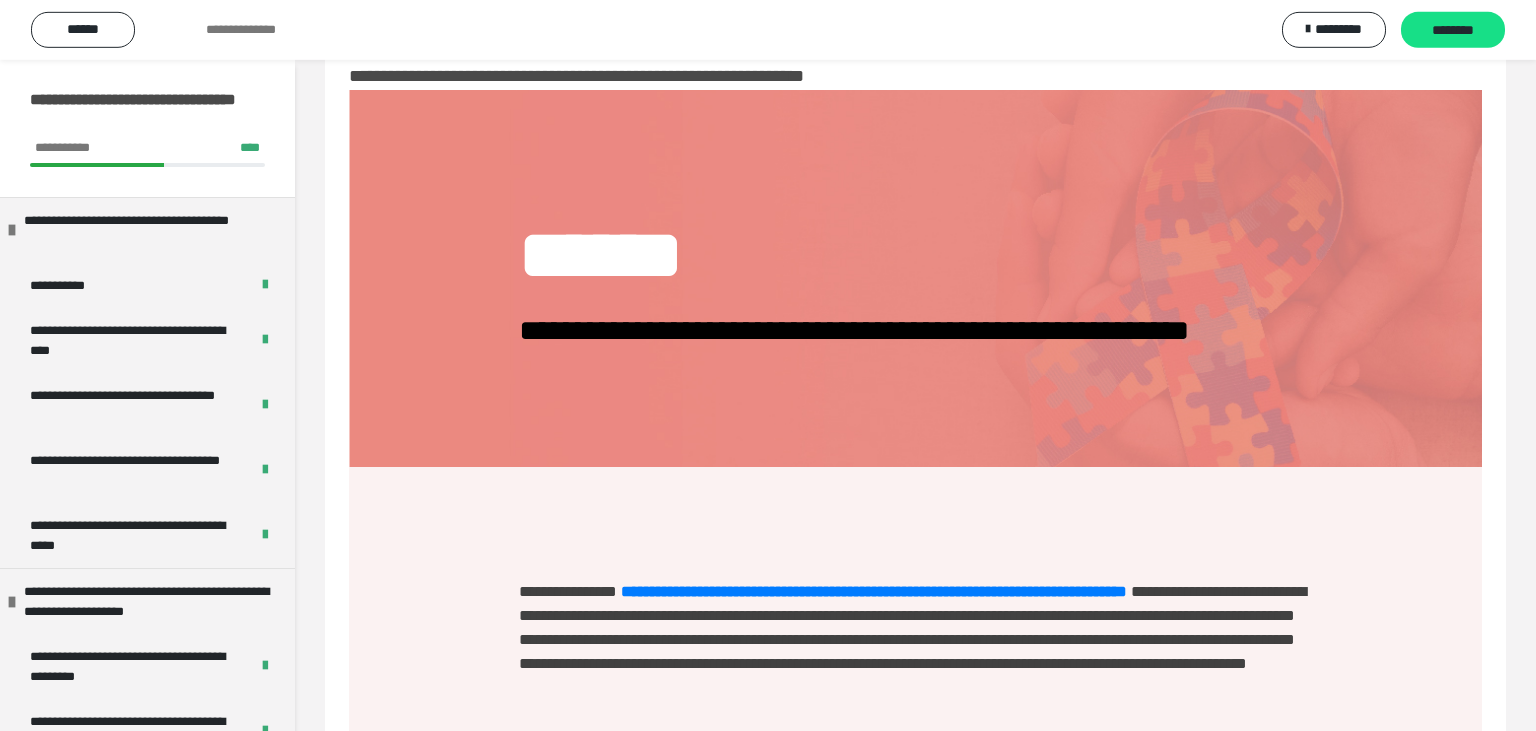 scroll, scrollTop: 0, scrollLeft: 0, axis: both 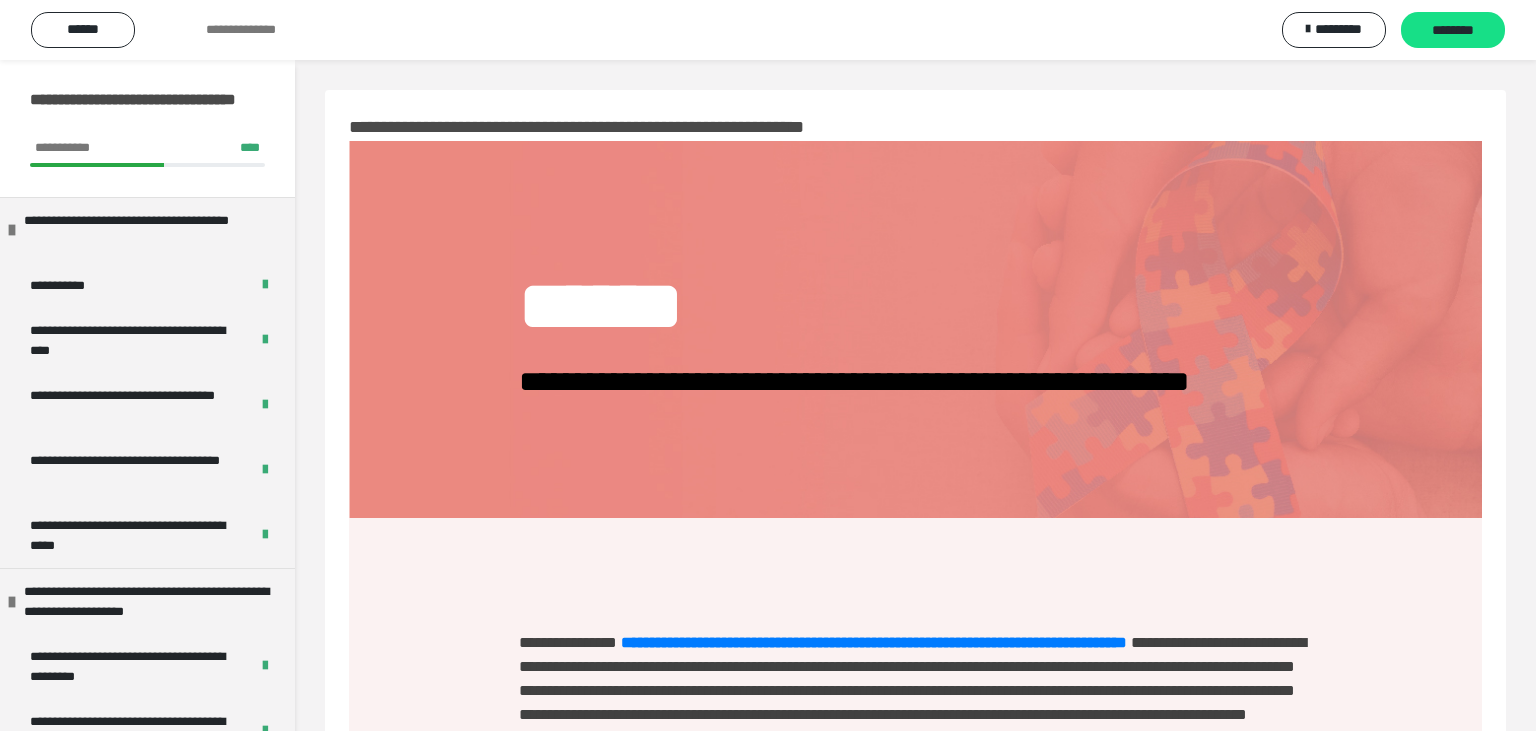 click on "********" at bounding box center [1453, 31] 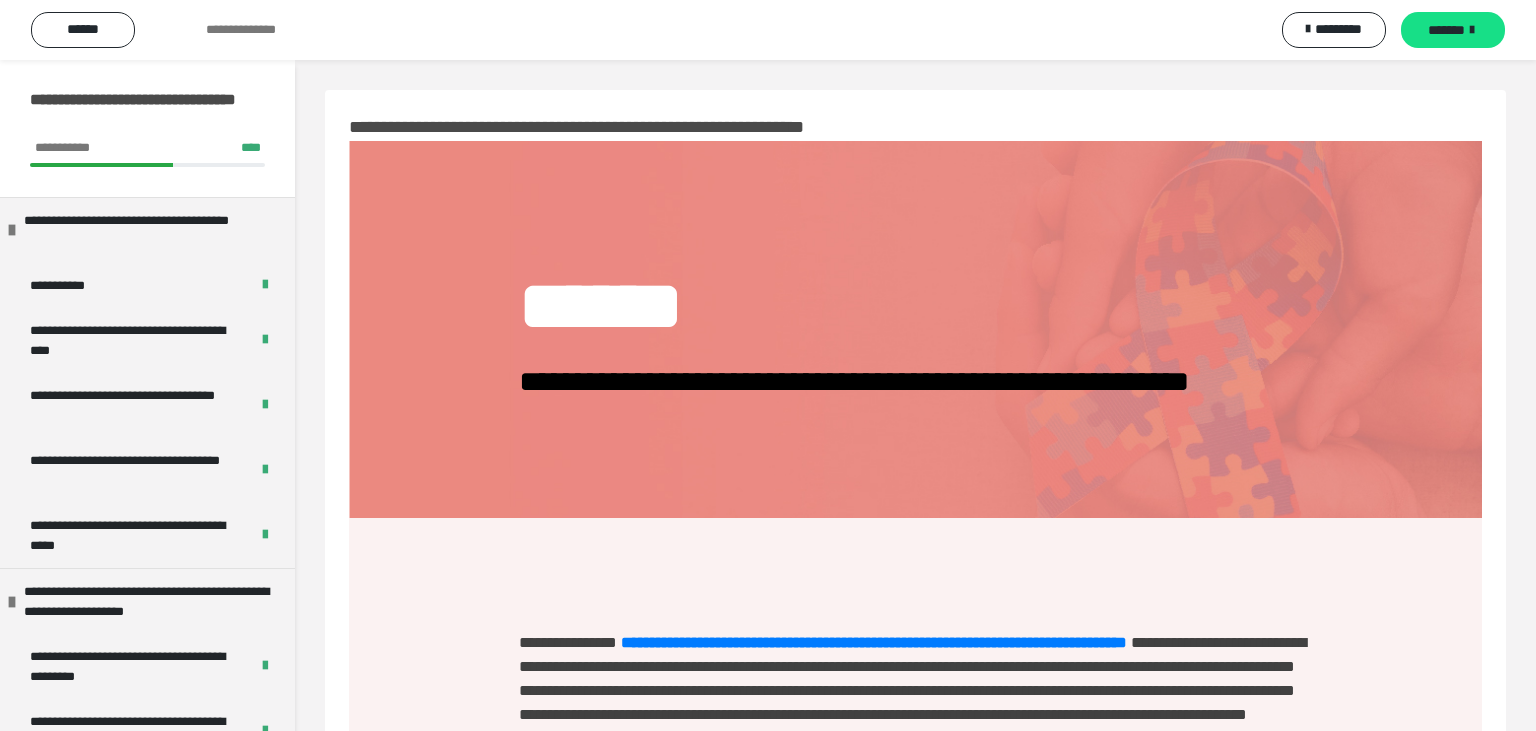 click on "*******" at bounding box center (1446, 30) 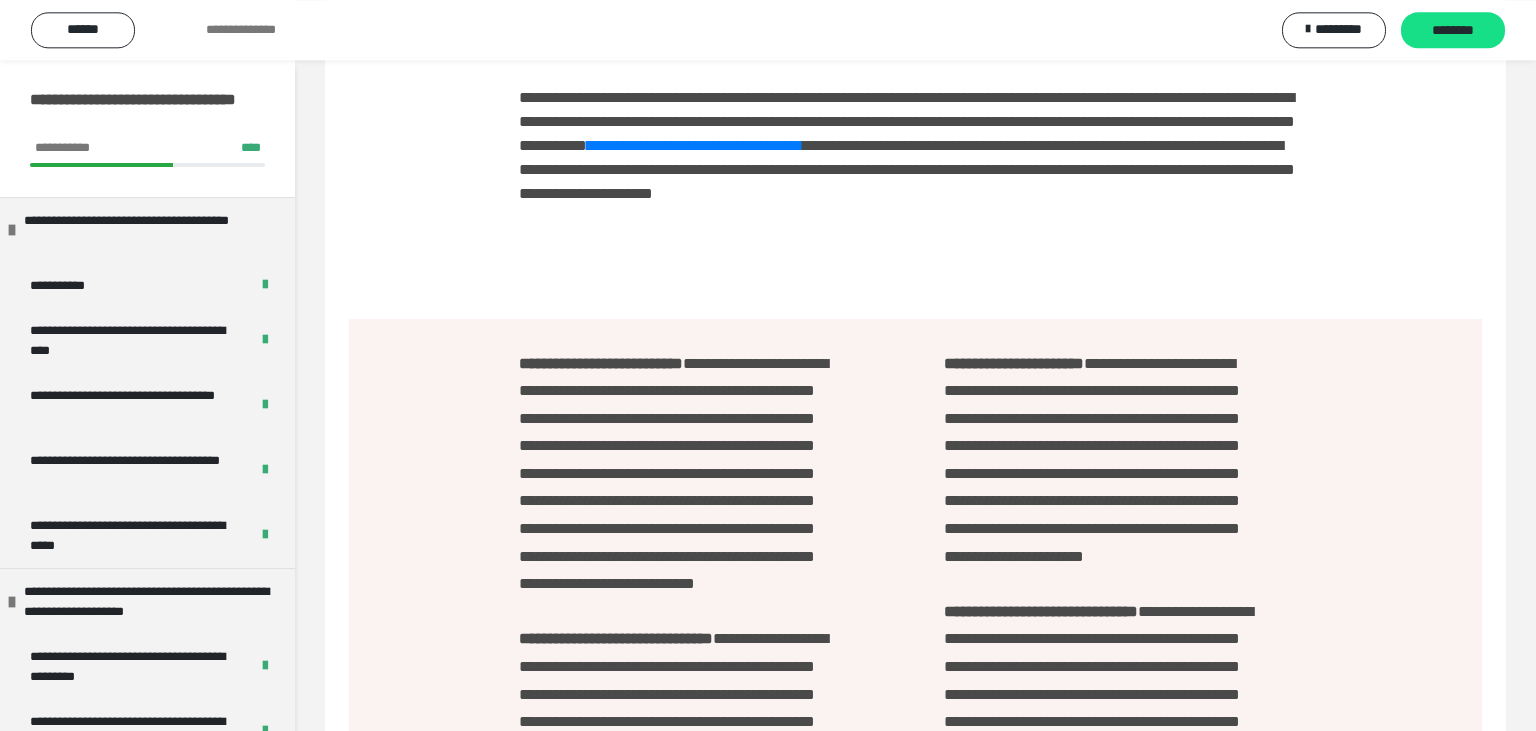 scroll, scrollTop: 633, scrollLeft: 0, axis: vertical 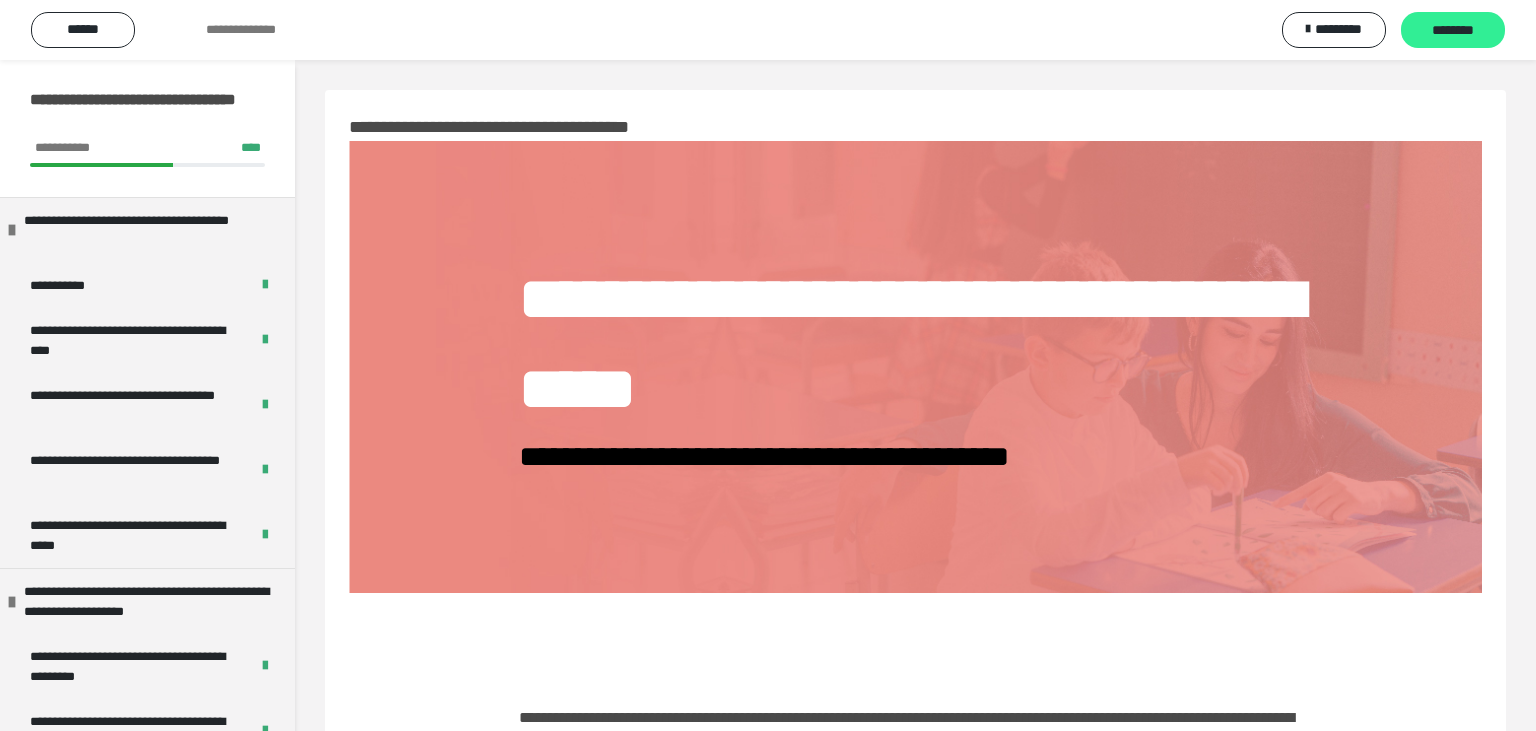 click on "********" at bounding box center [1453, 31] 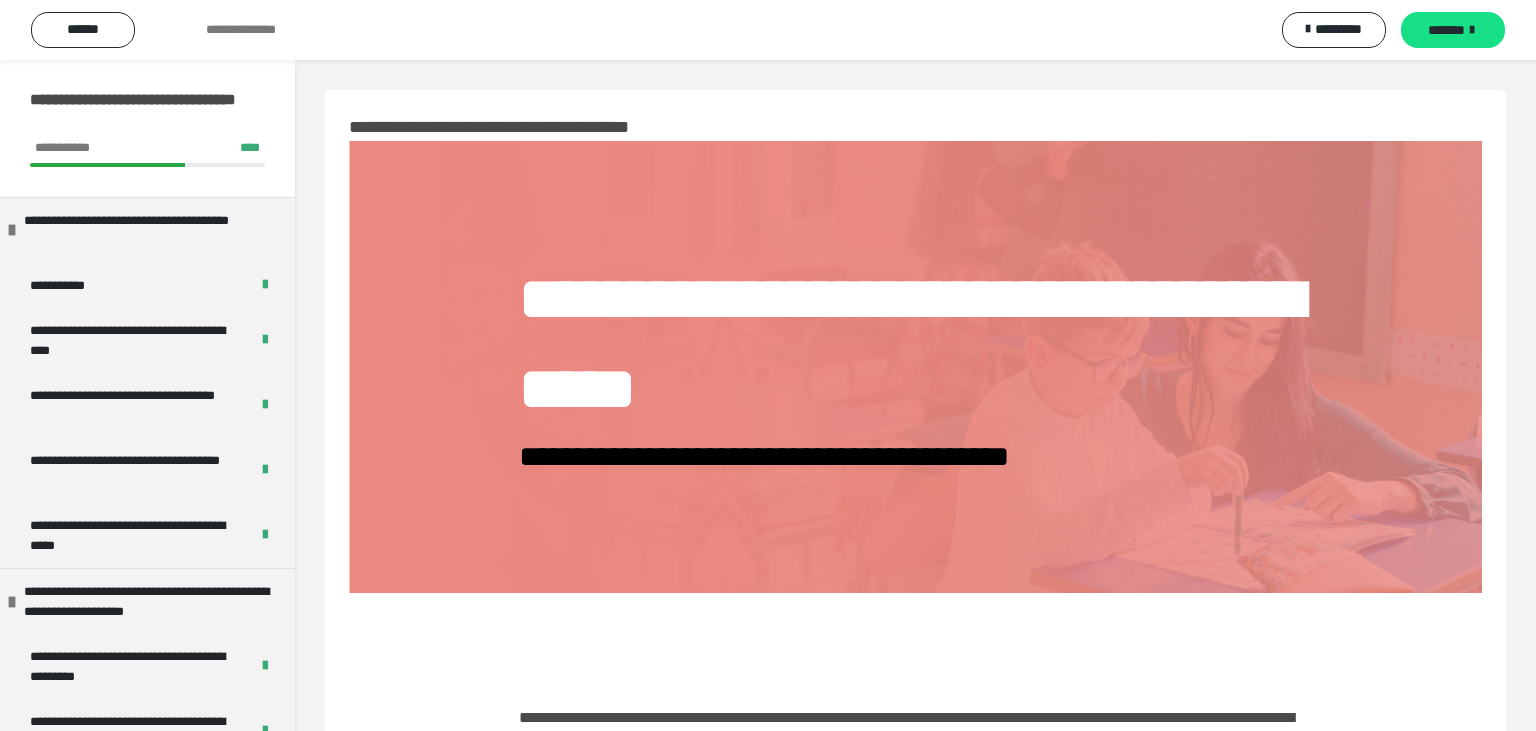 click on "*******" at bounding box center (1446, 30) 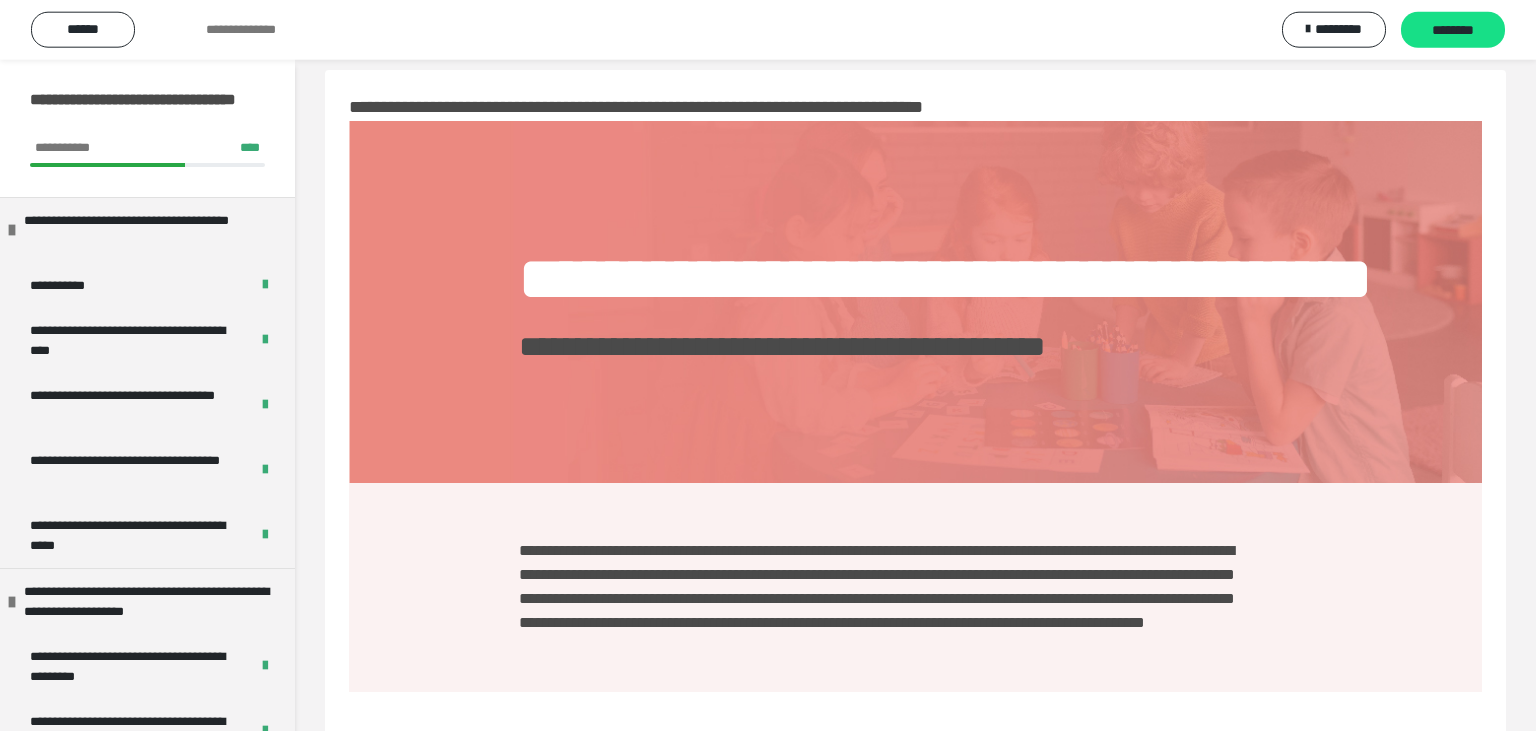 scroll, scrollTop: 0, scrollLeft: 0, axis: both 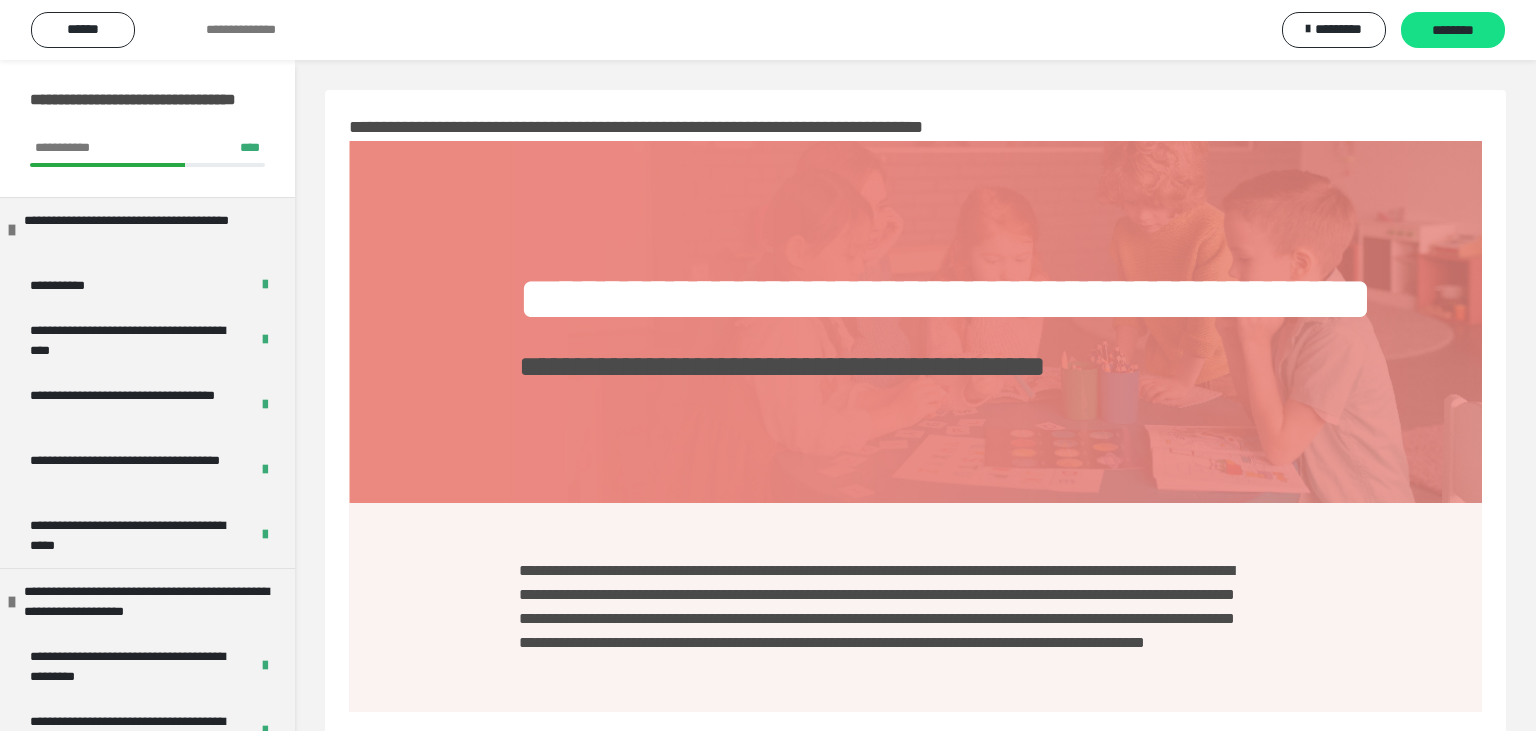 click on "********" at bounding box center (1453, 31) 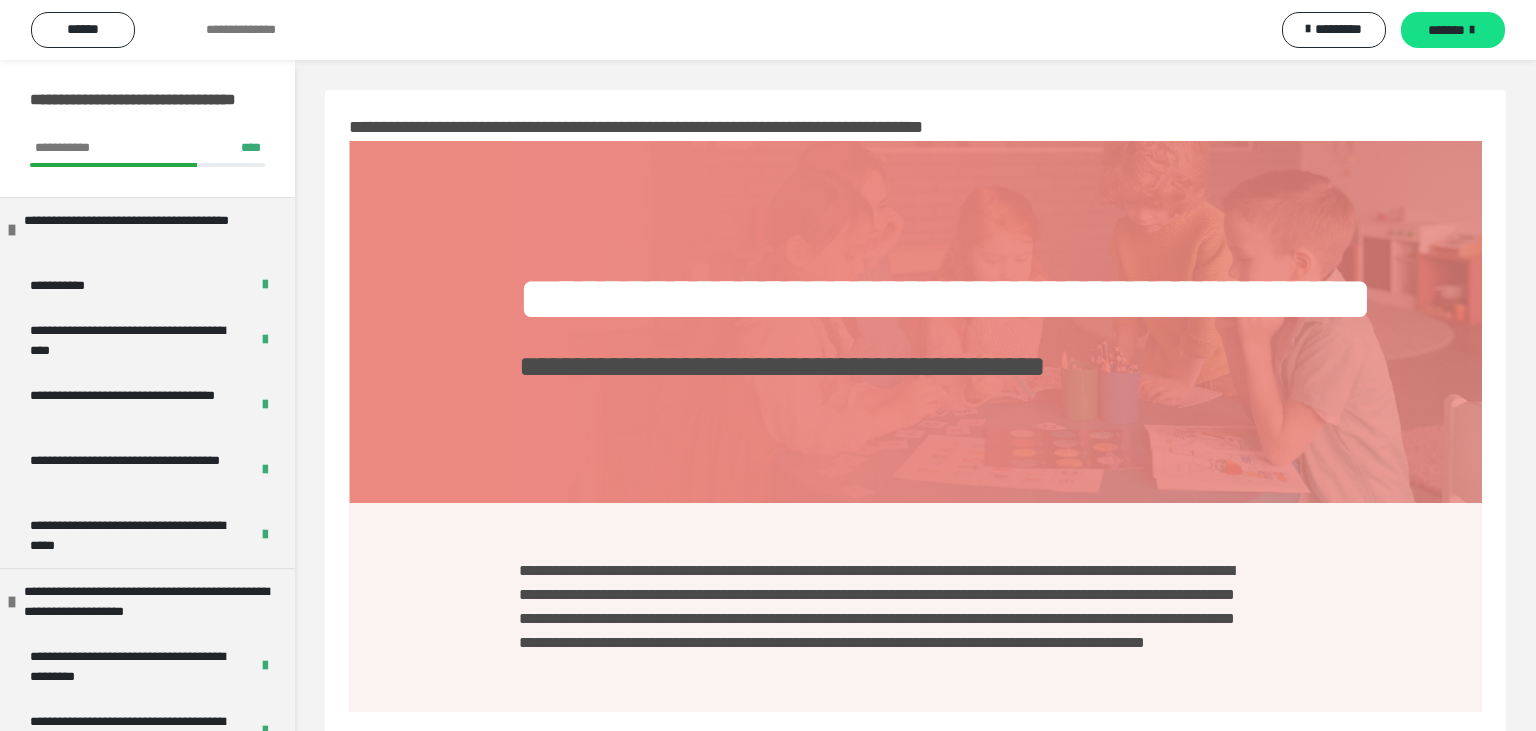 click on "*******" at bounding box center [1446, 30] 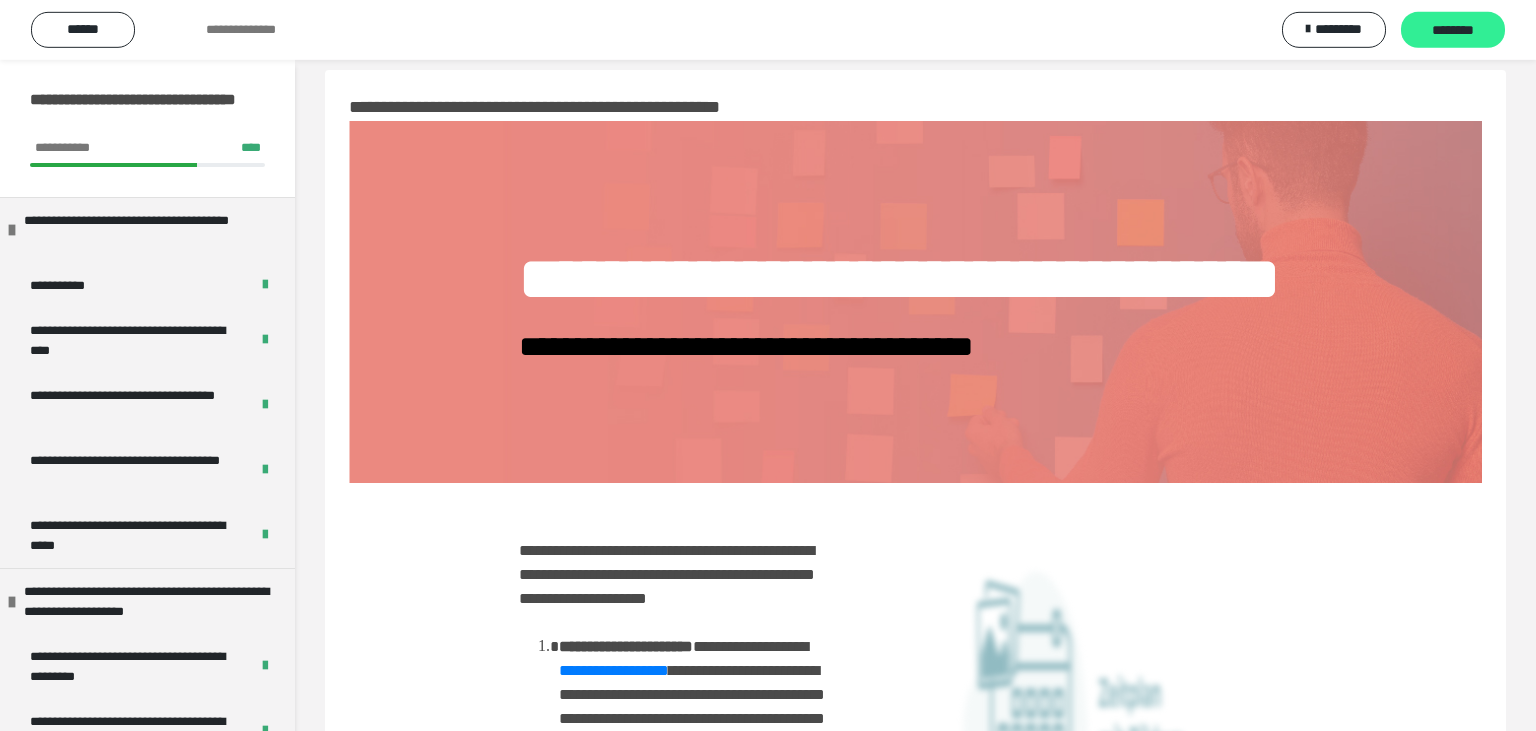 scroll, scrollTop: 0, scrollLeft: 0, axis: both 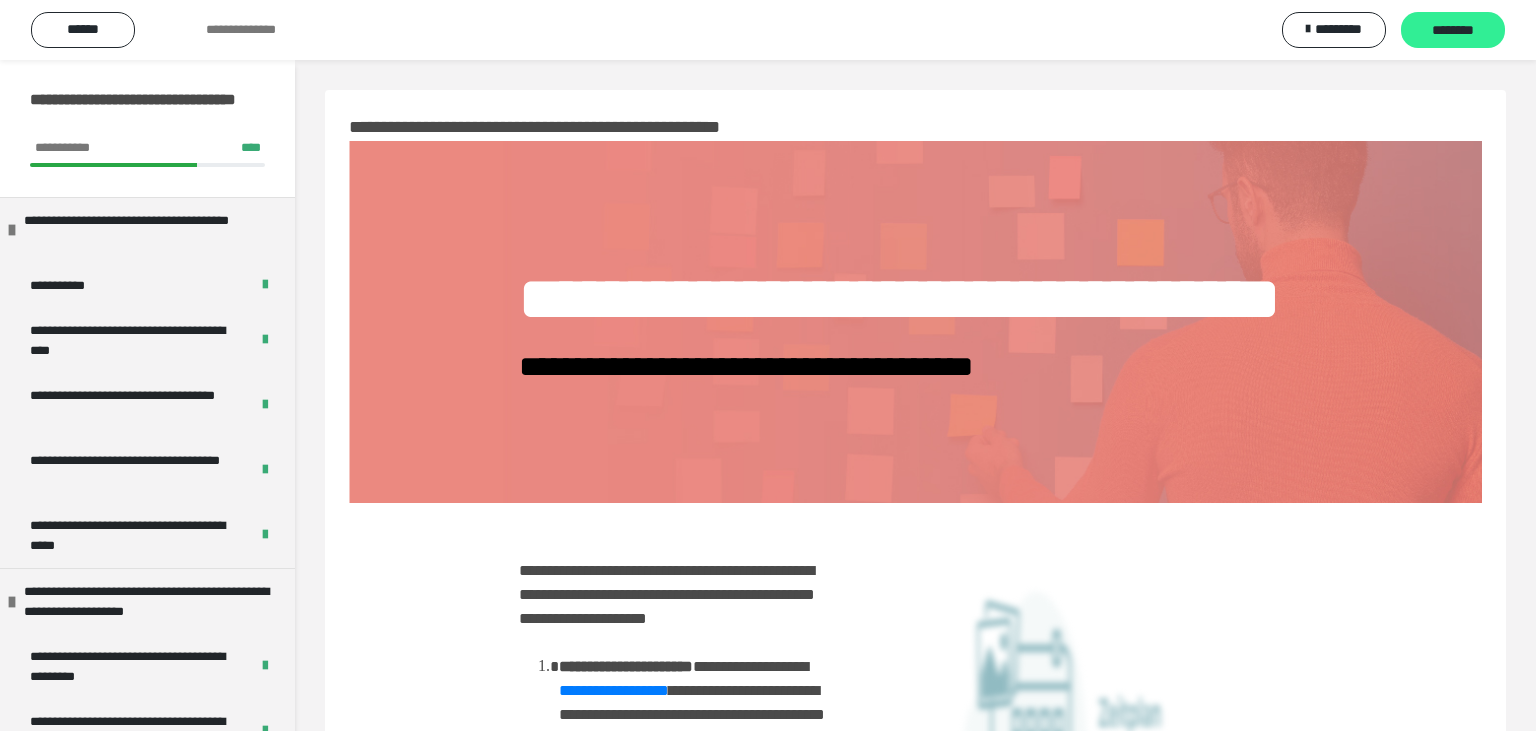 click on "********" at bounding box center [1453, 31] 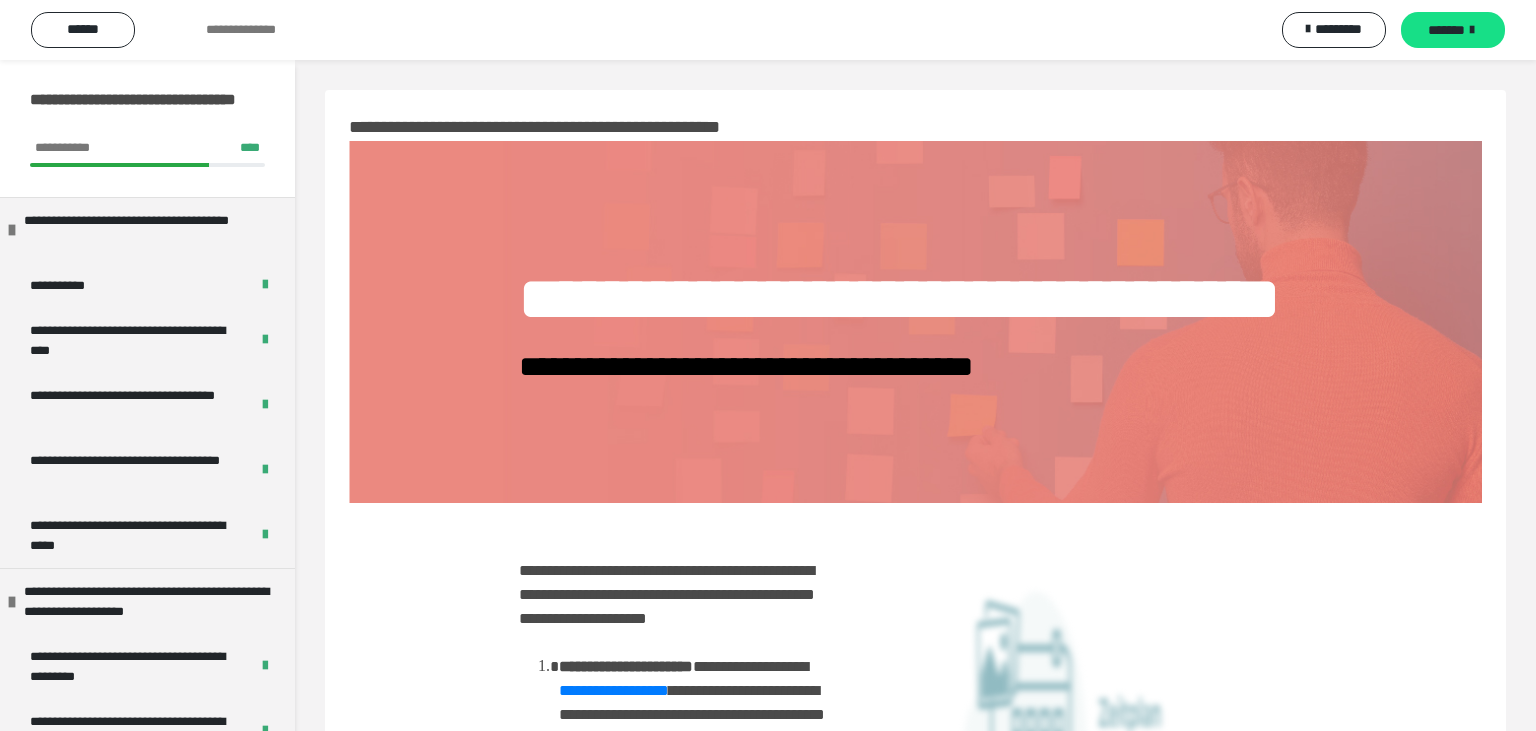 click on "*******" at bounding box center [1453, 30] 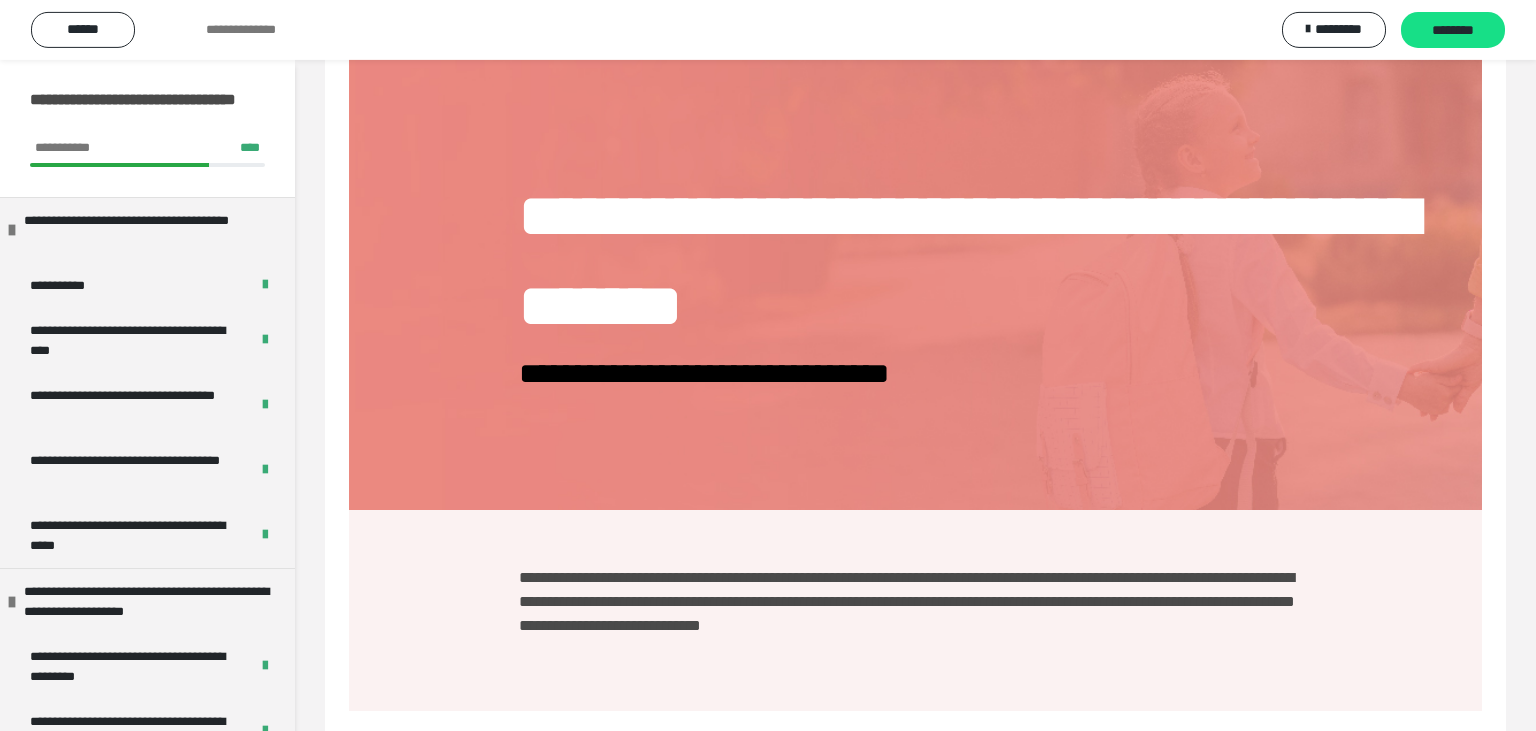 scroll, scrollTop: 0, scrollLeft: 0, axis: both 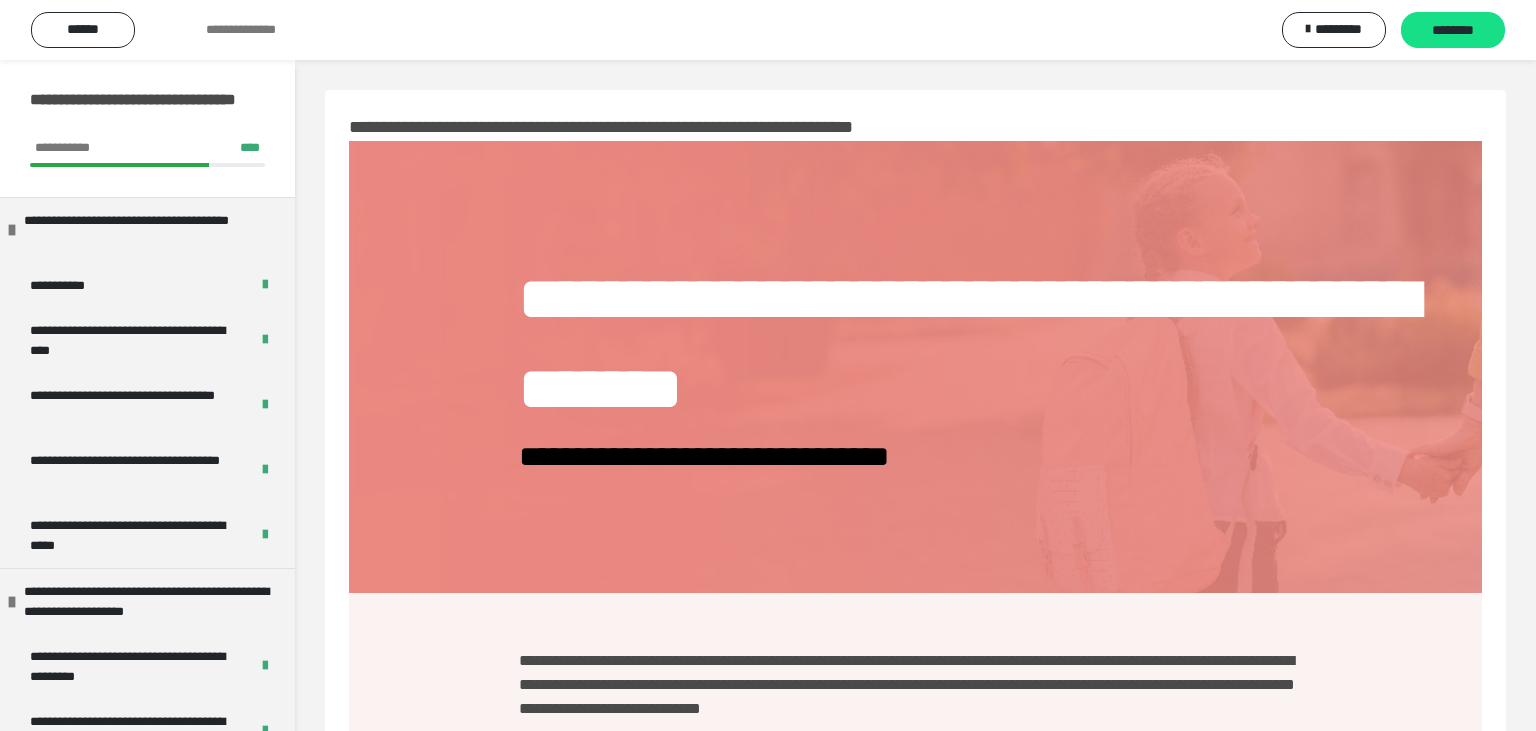 click on "********" at bounding box center (1453, 31) 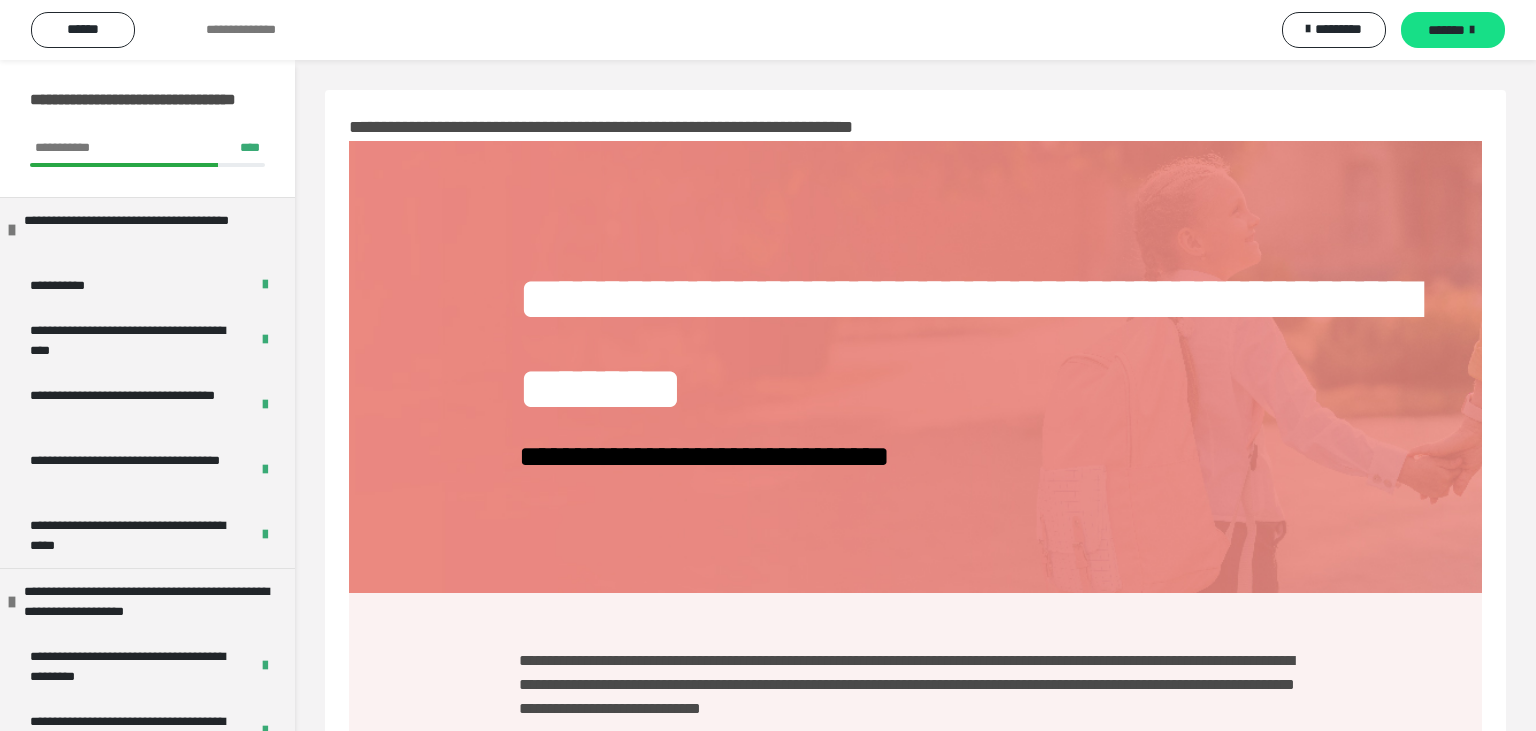 click on "*******" at bounding box center (1453, 30) 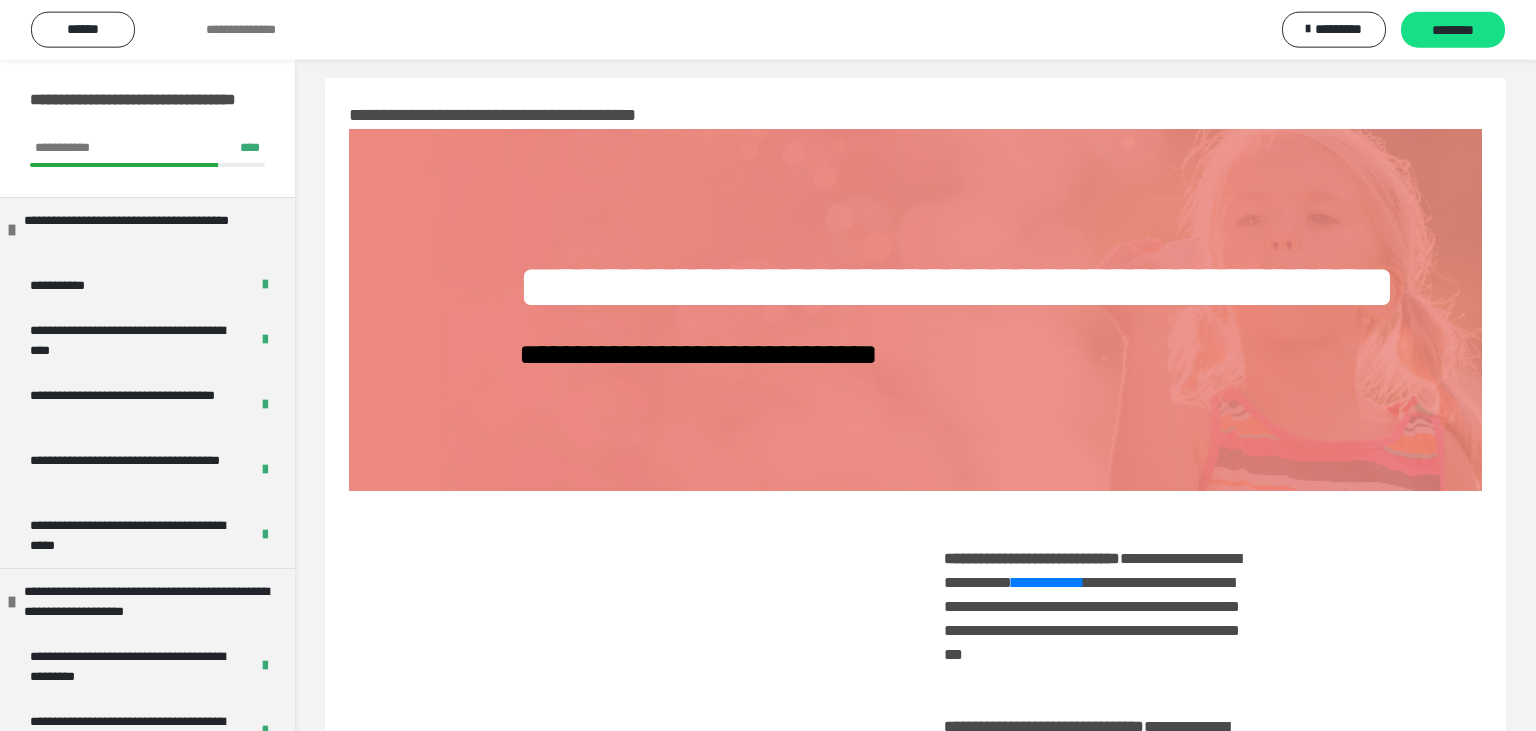 scroll, scrollTop: 0, scrollLeft: 0, axis: both 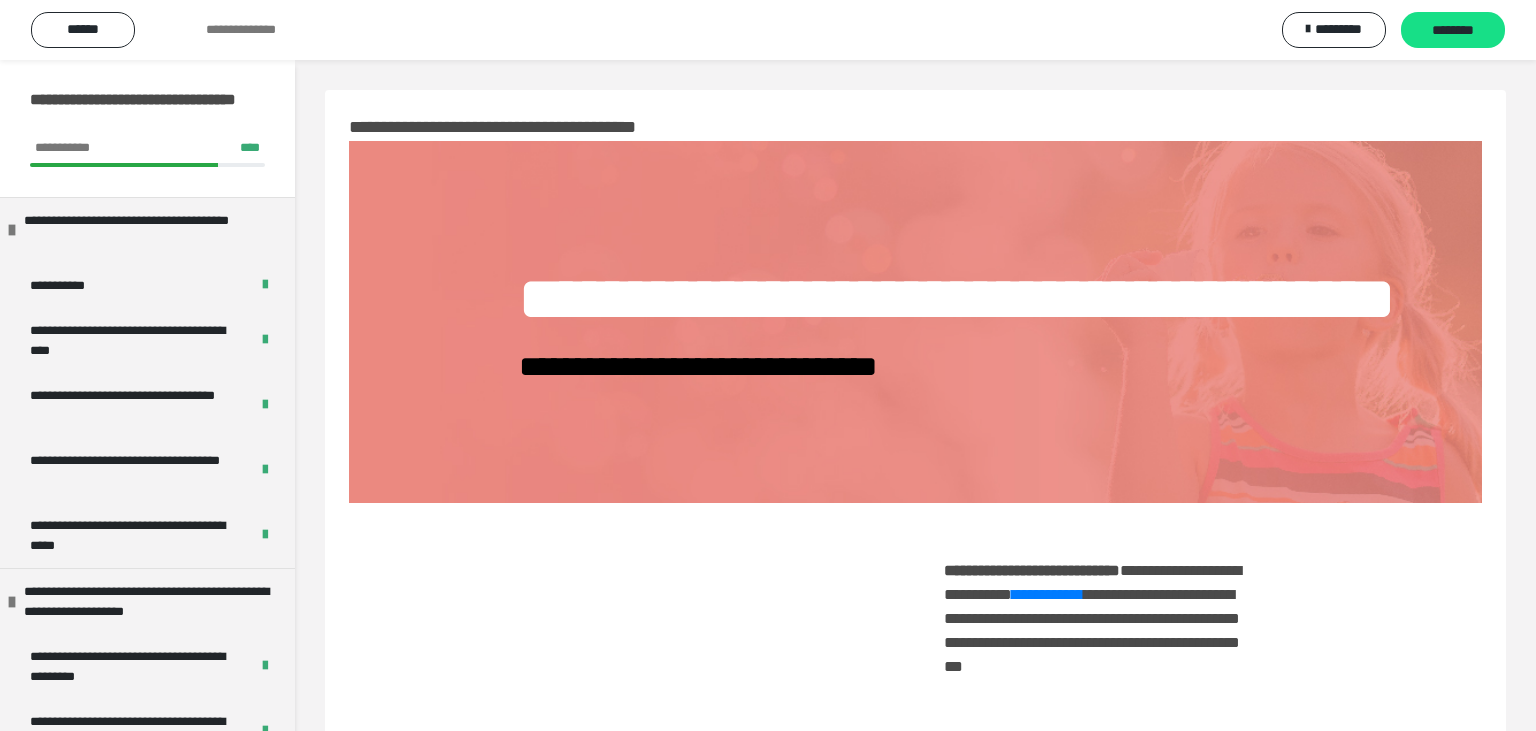 click on "********" at bounding box center (1453, 31) 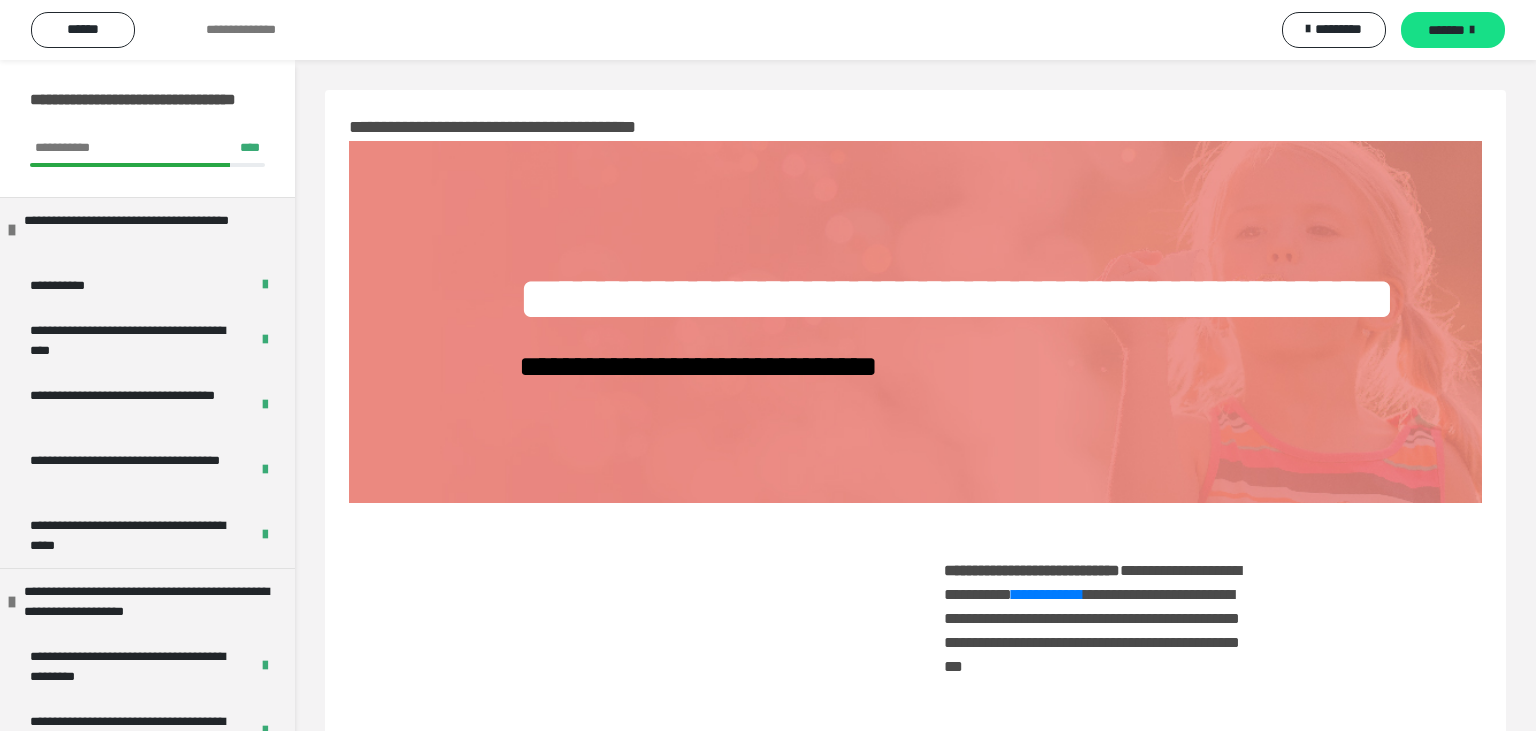 click on "*******" at bounding box center (1453, 30) 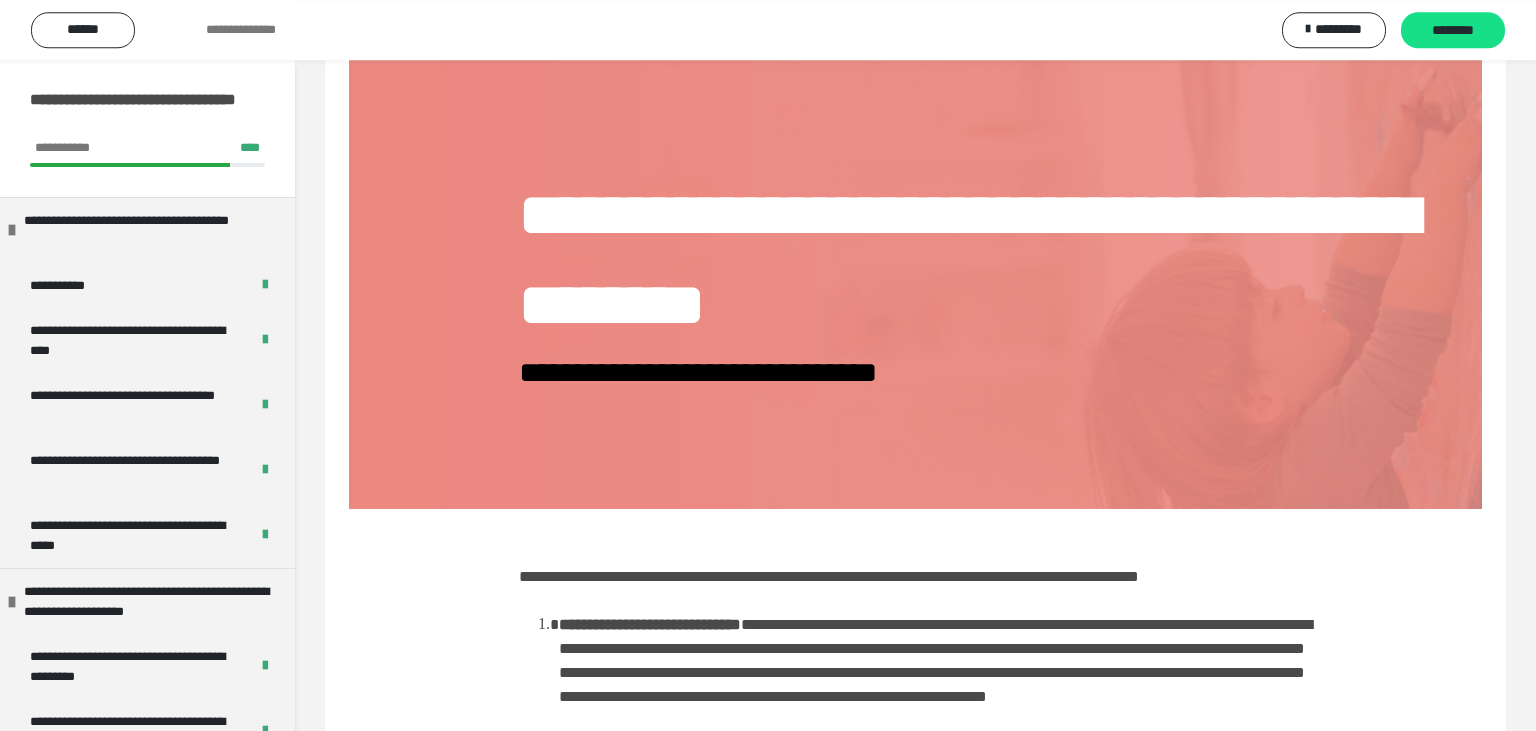 scroll, scrollTop: 0, scrollLeft: 0, axis: both 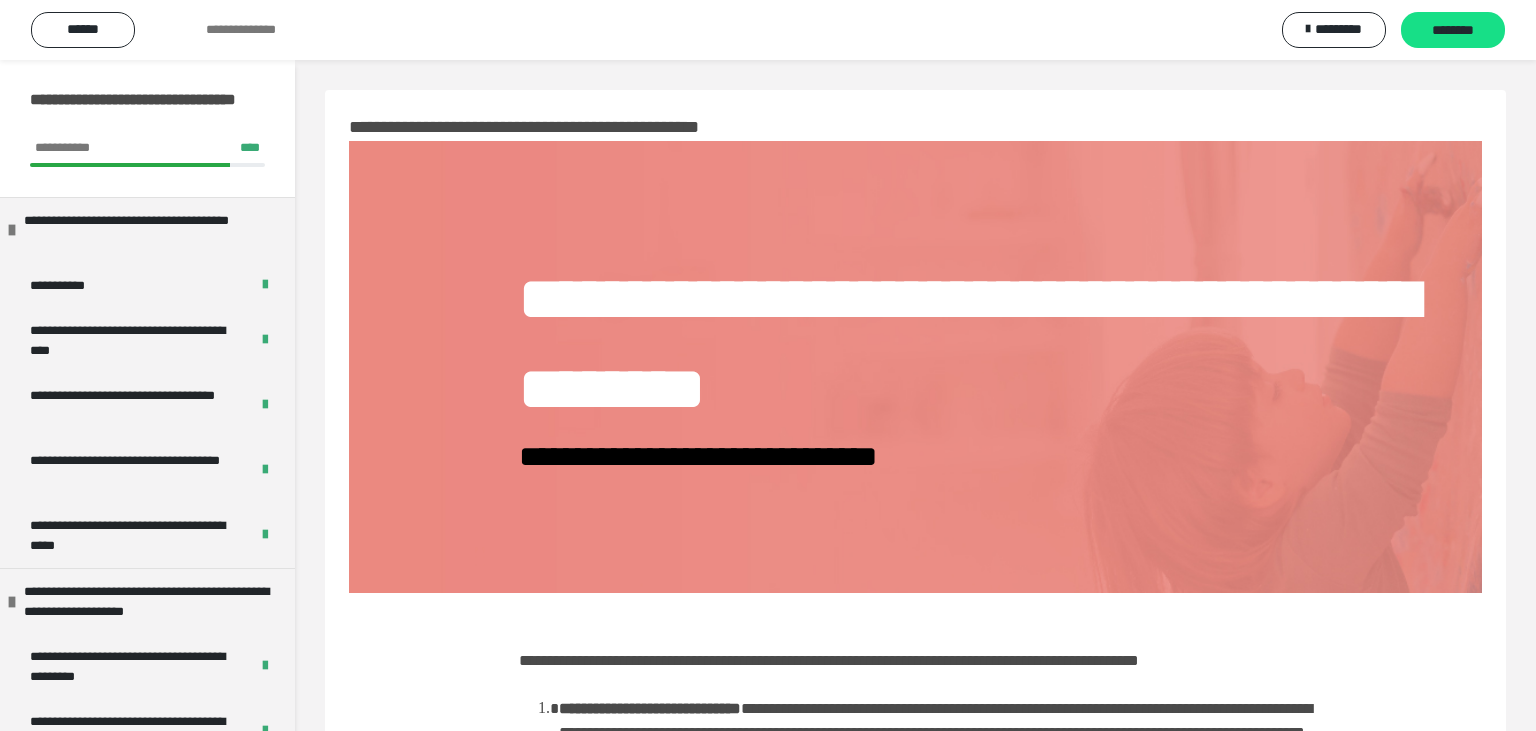 click on "********" at bounding box center [1453, 31] 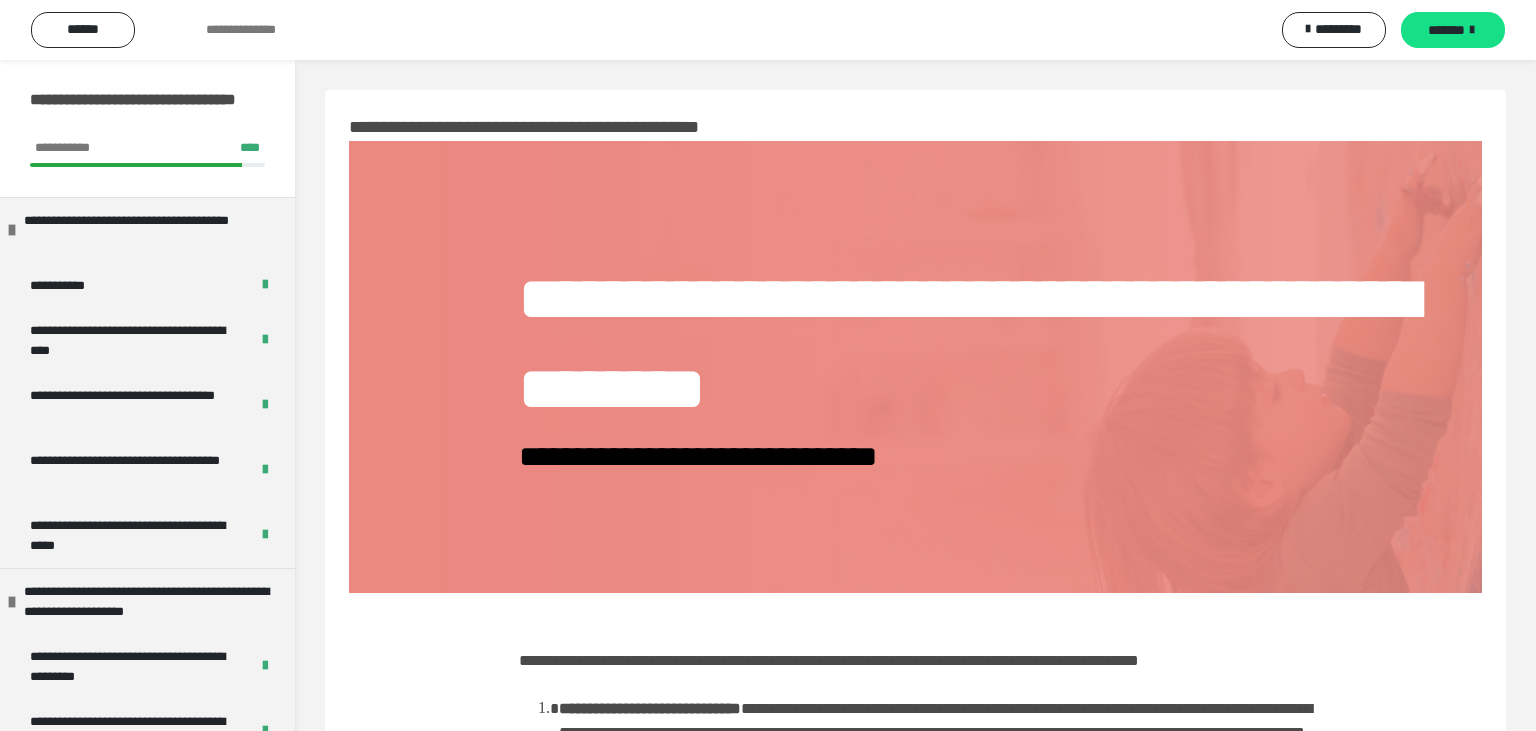 click on "*******" at bounding box center [1453, 30] 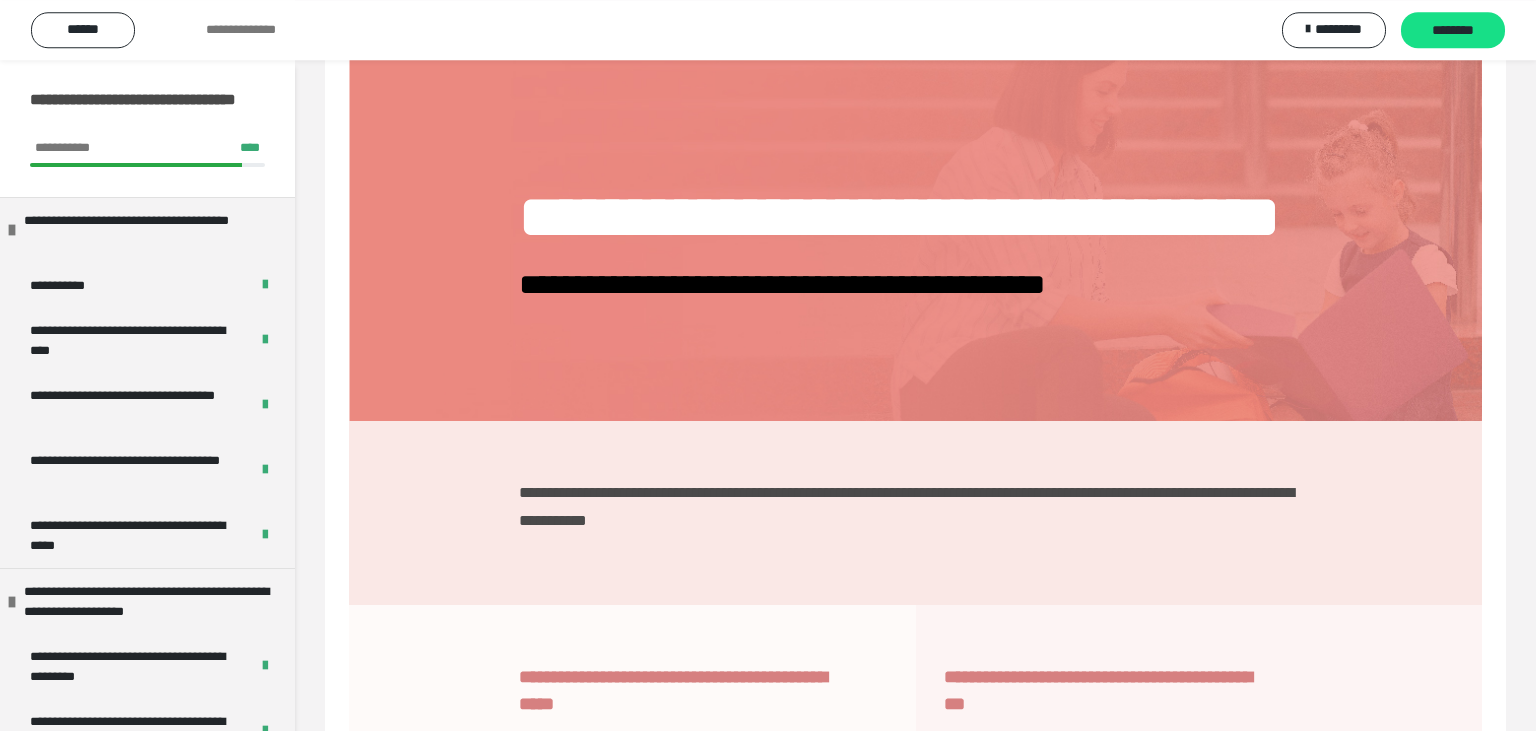 scroll, scrollTop: 0, scrollLeft: 0, axis: both 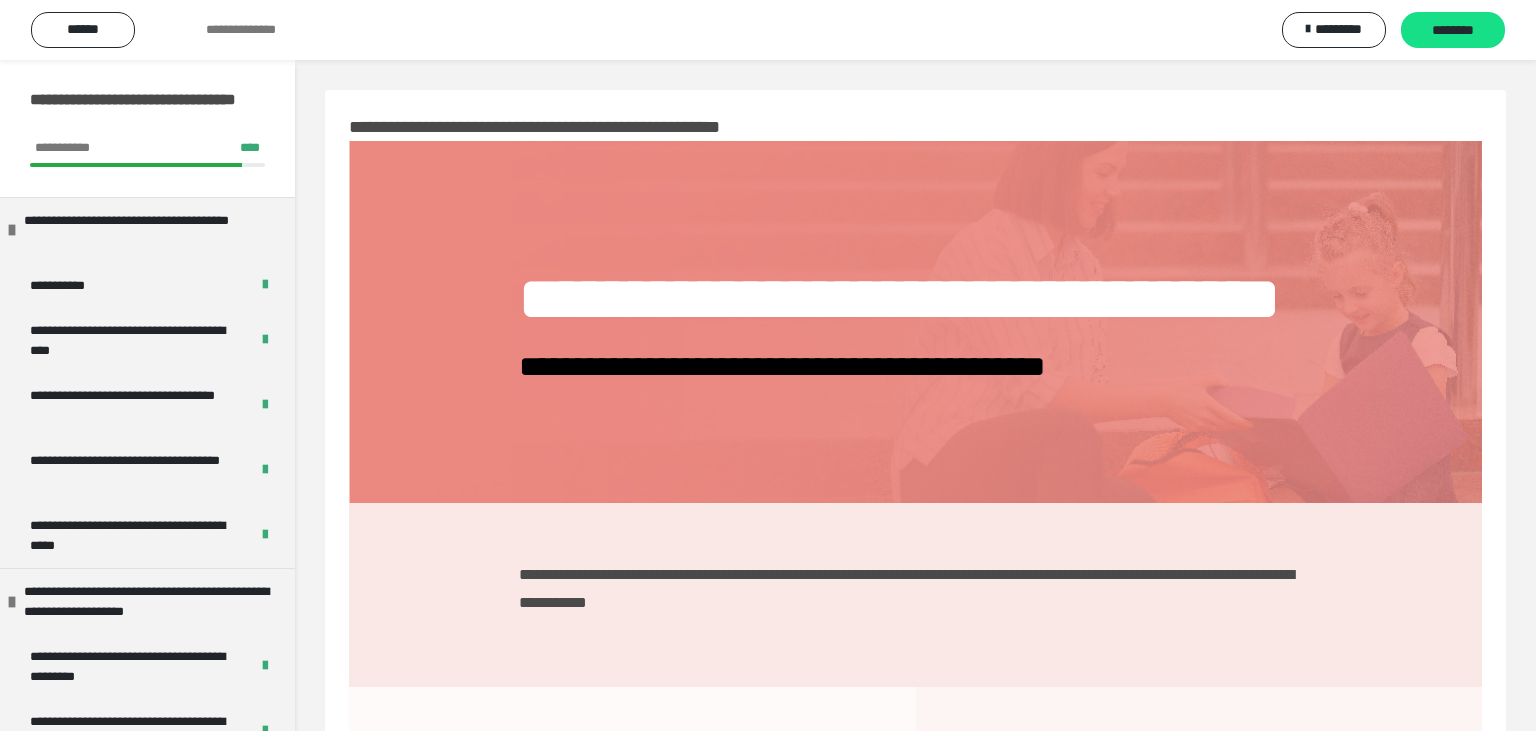 click on "********" at bounding box center [1453, 31] 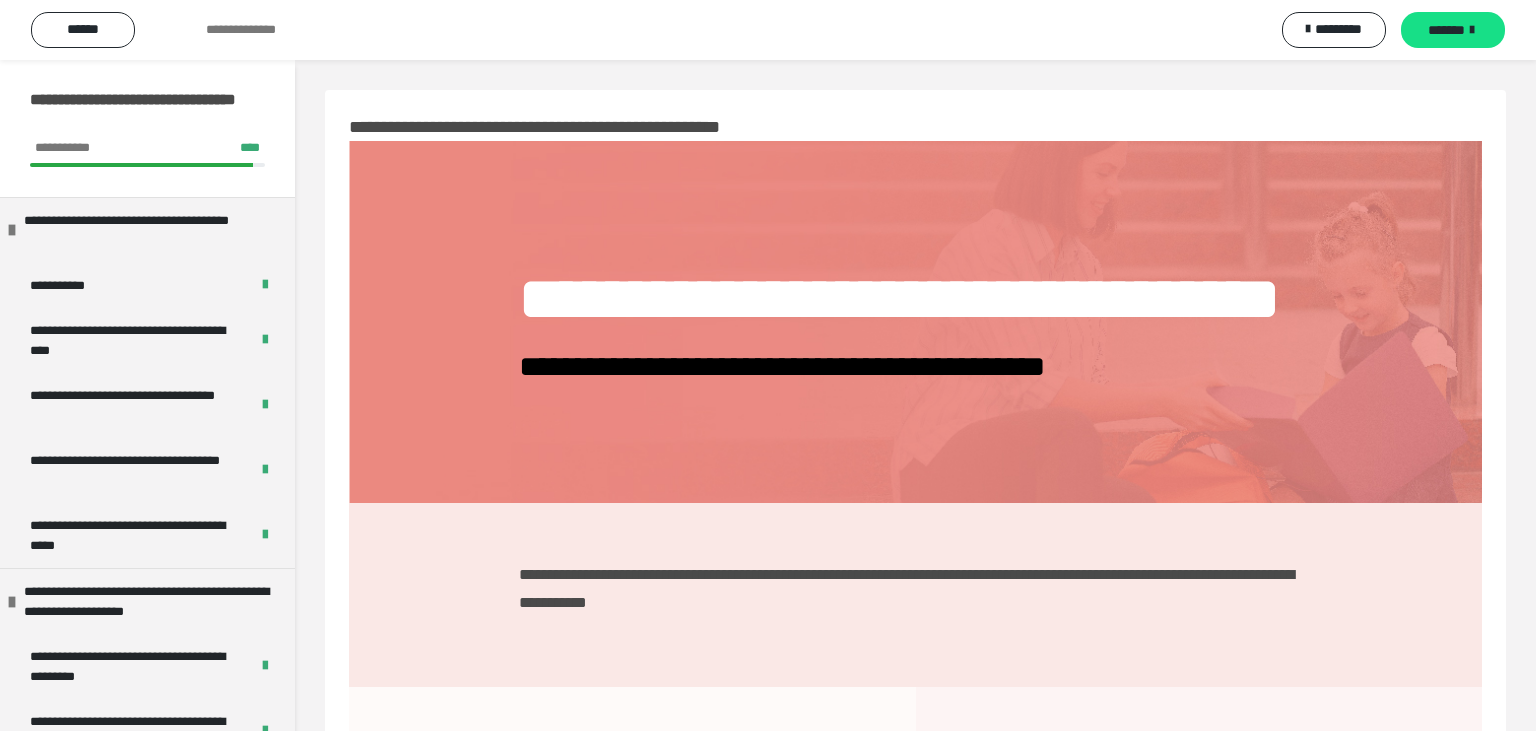 click on "*******" at bounding box center (1453, 30) 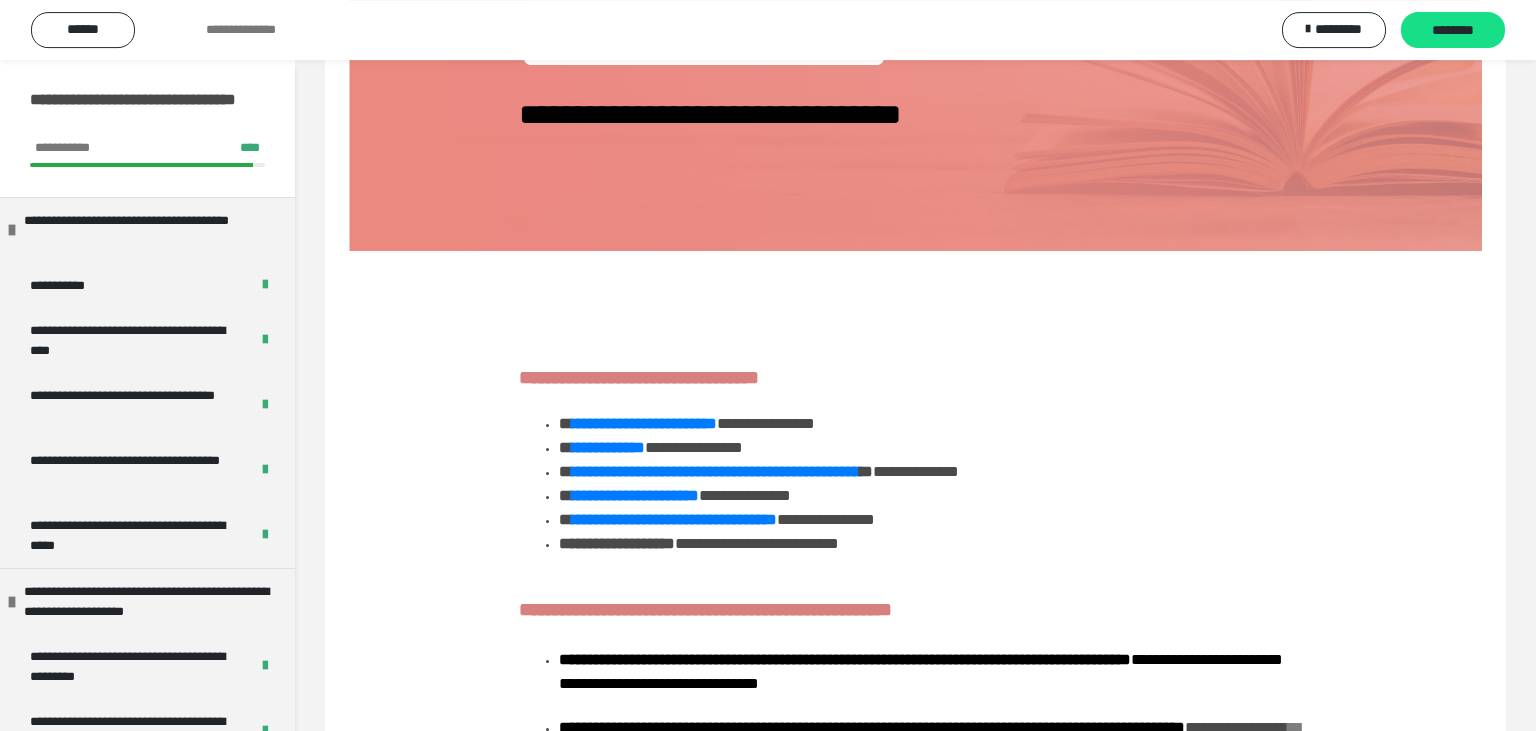 scroll, scrollTop: 0, scrollLeft: 0, axis: both 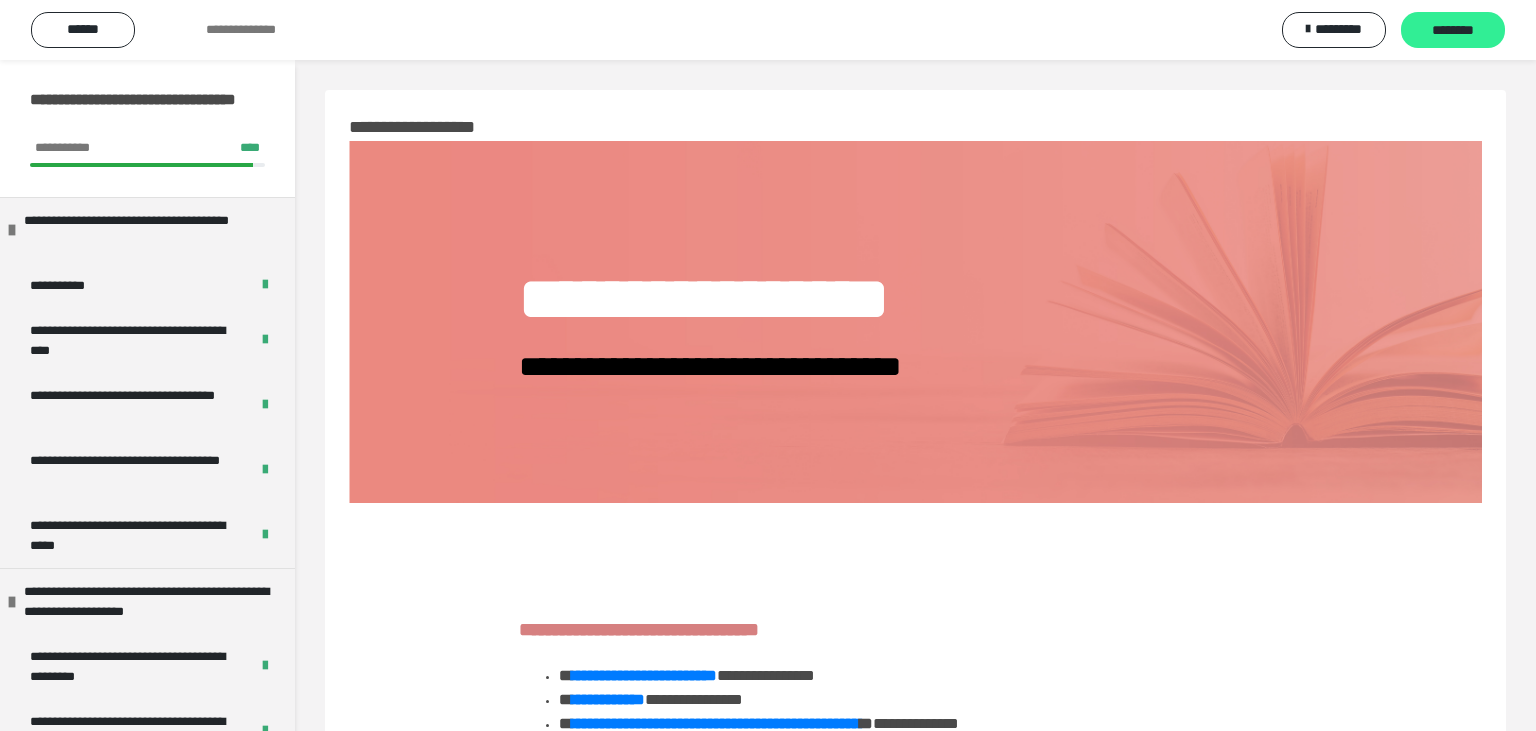 click on "********" at bounding box center [1453, 31] 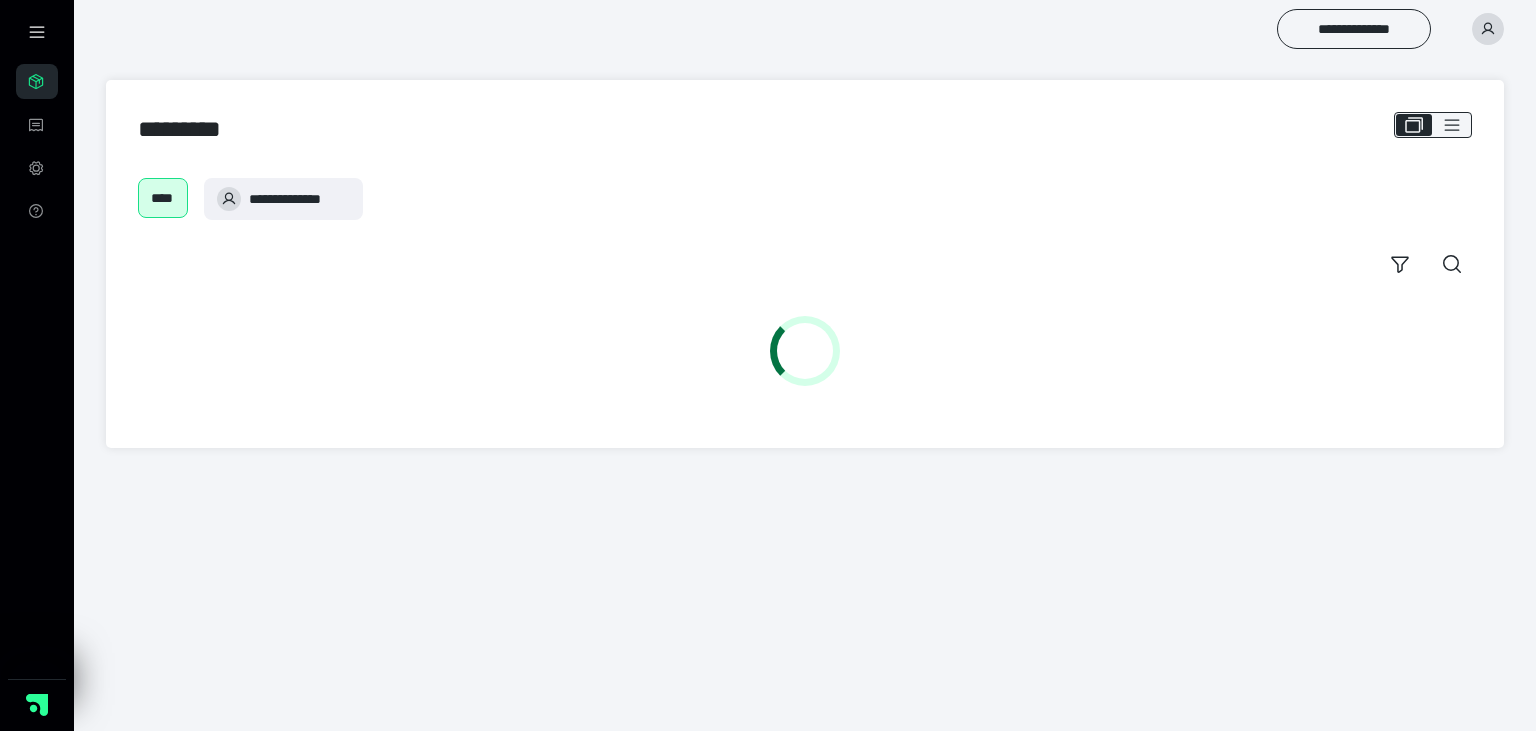 scroll, scrollTop: 0, scrollLeft: 0, axis: both 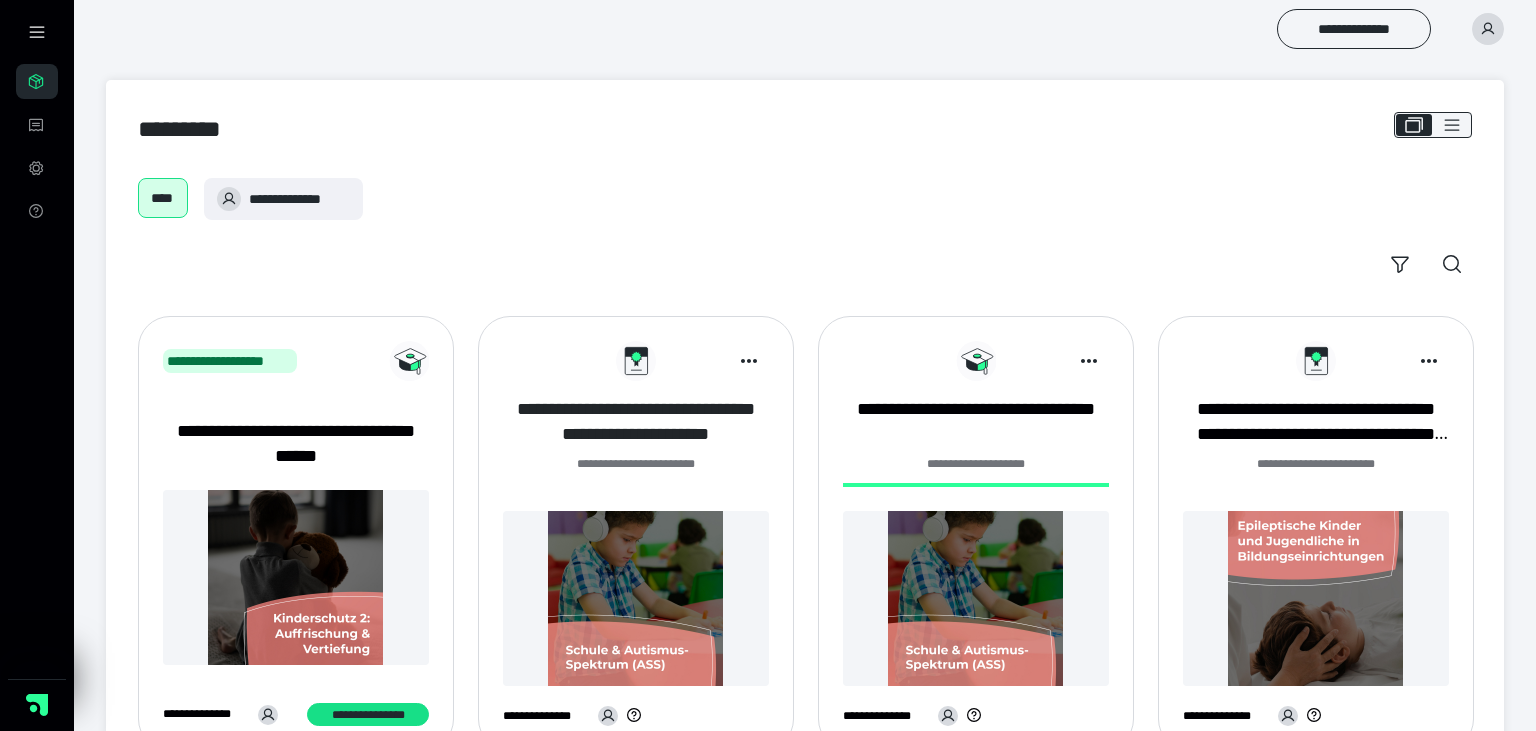 click on "**********" at bounding box center (636, 422) 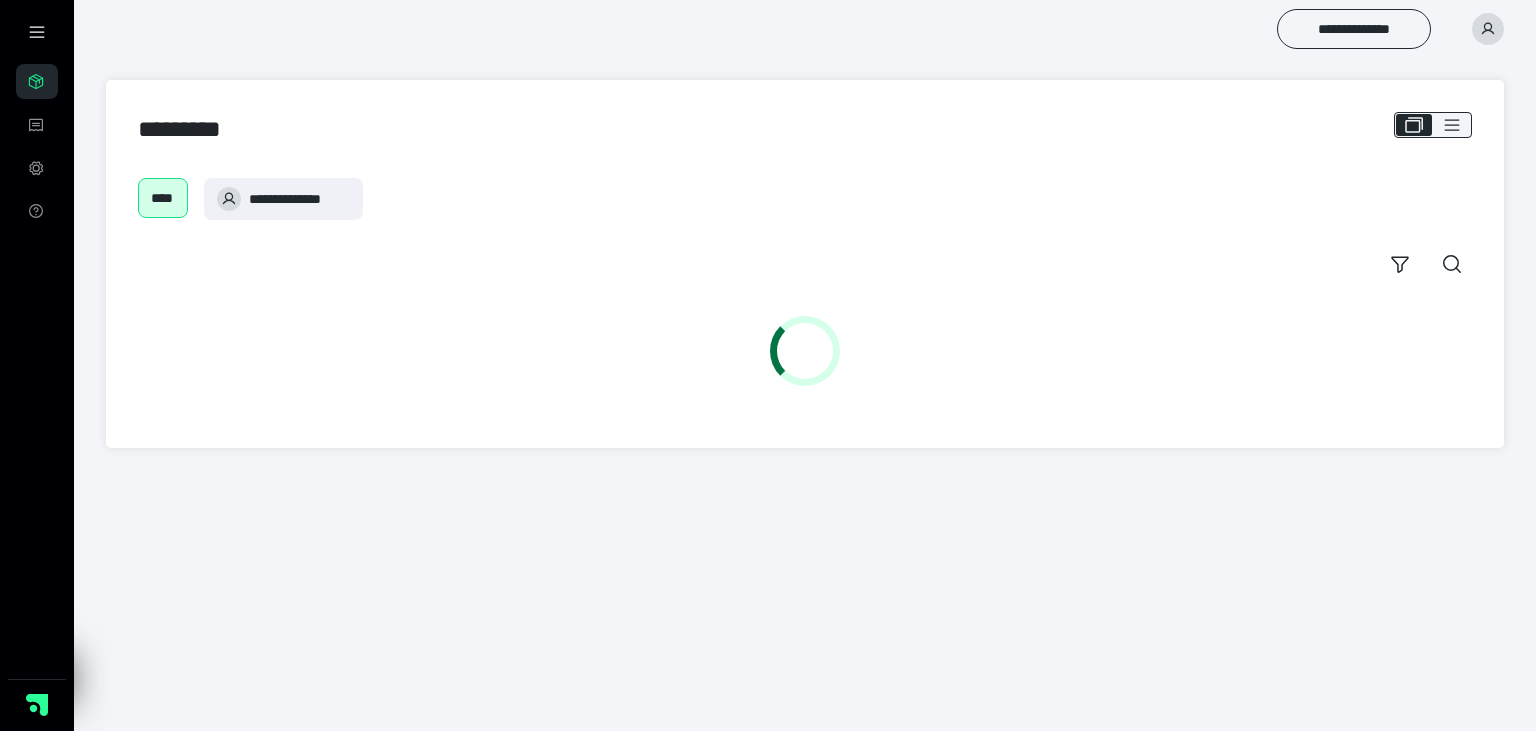 scroll, scrollTop: 0, scrollLeft: 0, axis: both 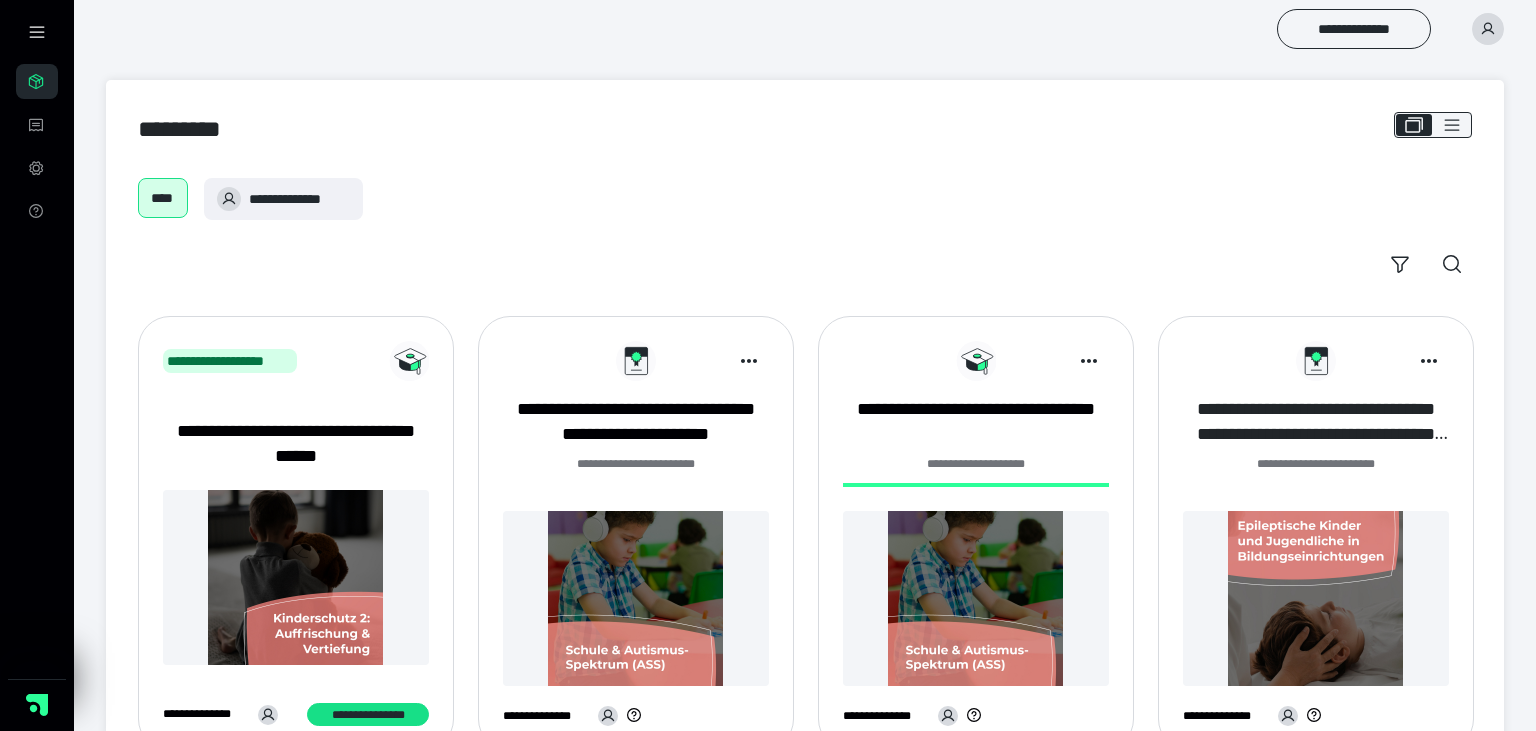 click on "**********" at bounding box center (1316, 422) 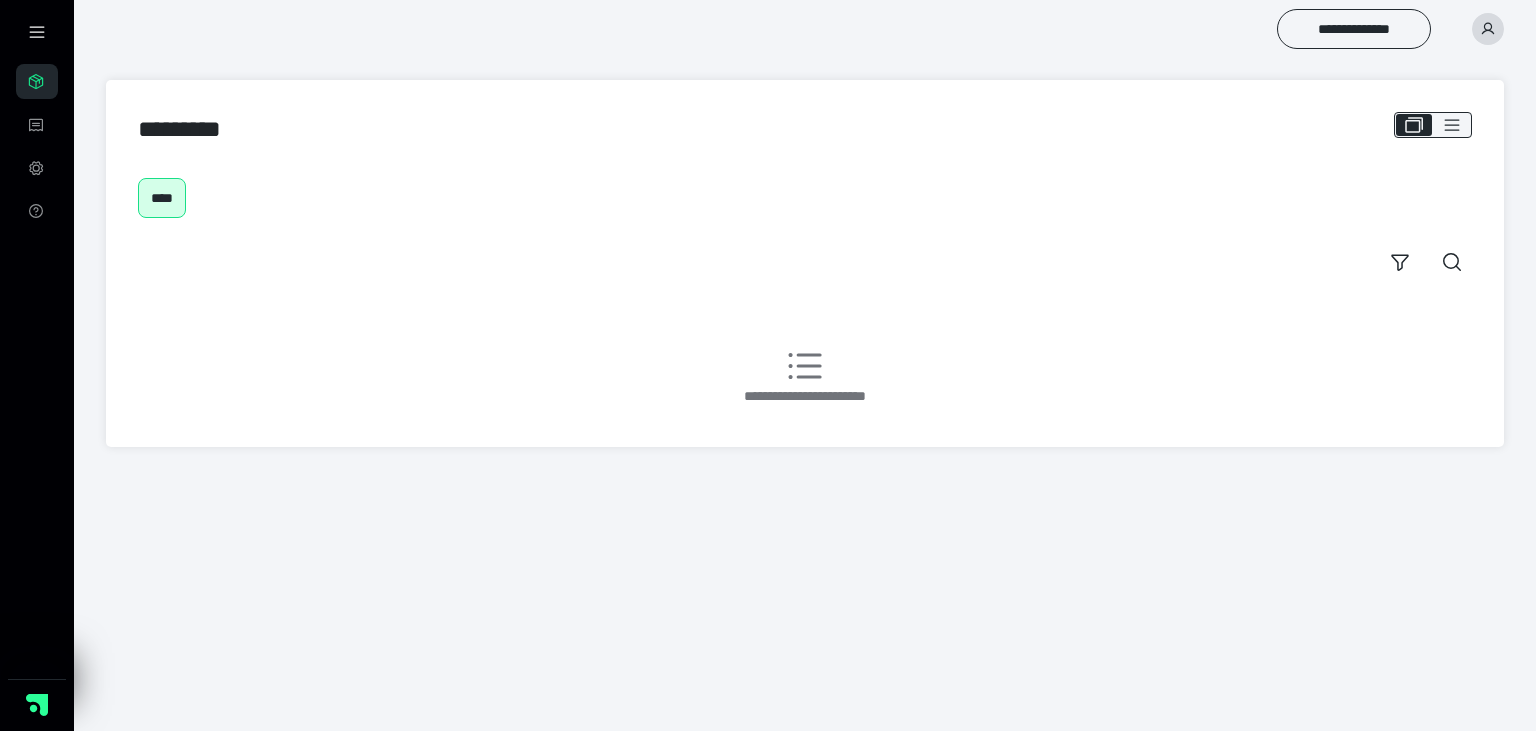 scroll, scrollTop: 0, scrollLeft: 0, axis: both 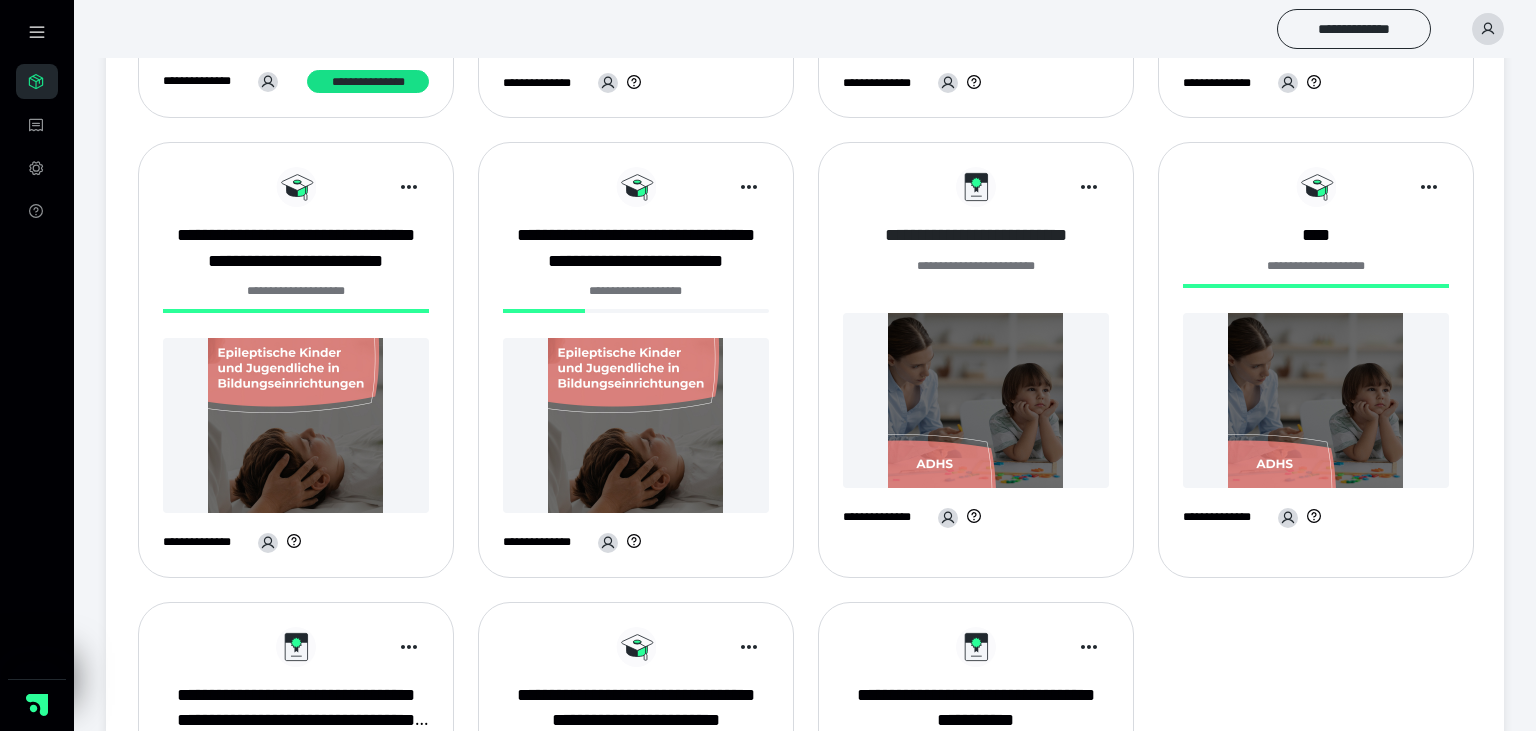 click on "**********" at bounding box center [976, 235] 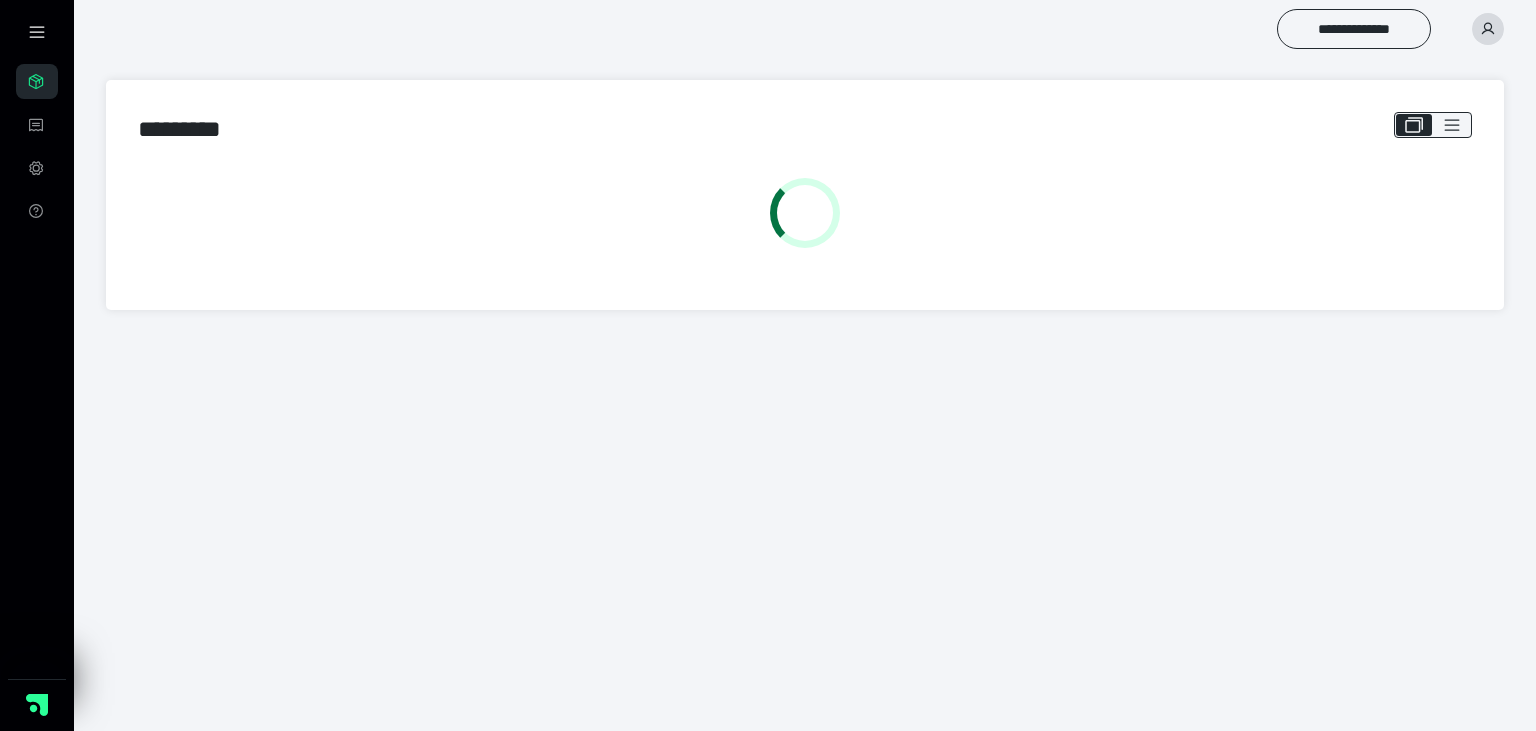 scroll, scrollTop: 0, scrollLeft: 0, axis: both 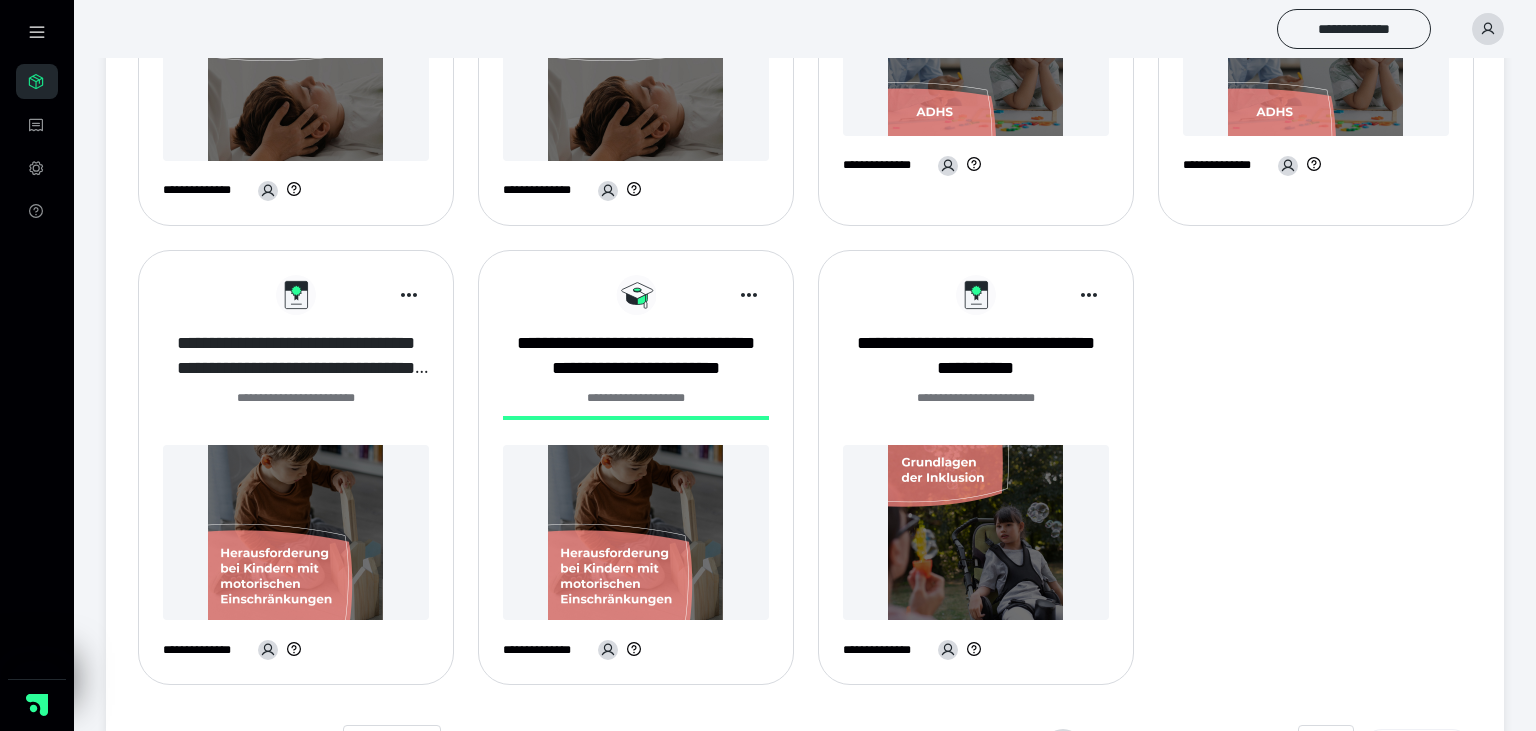 click on "**********" at bounding box center (296, 356) 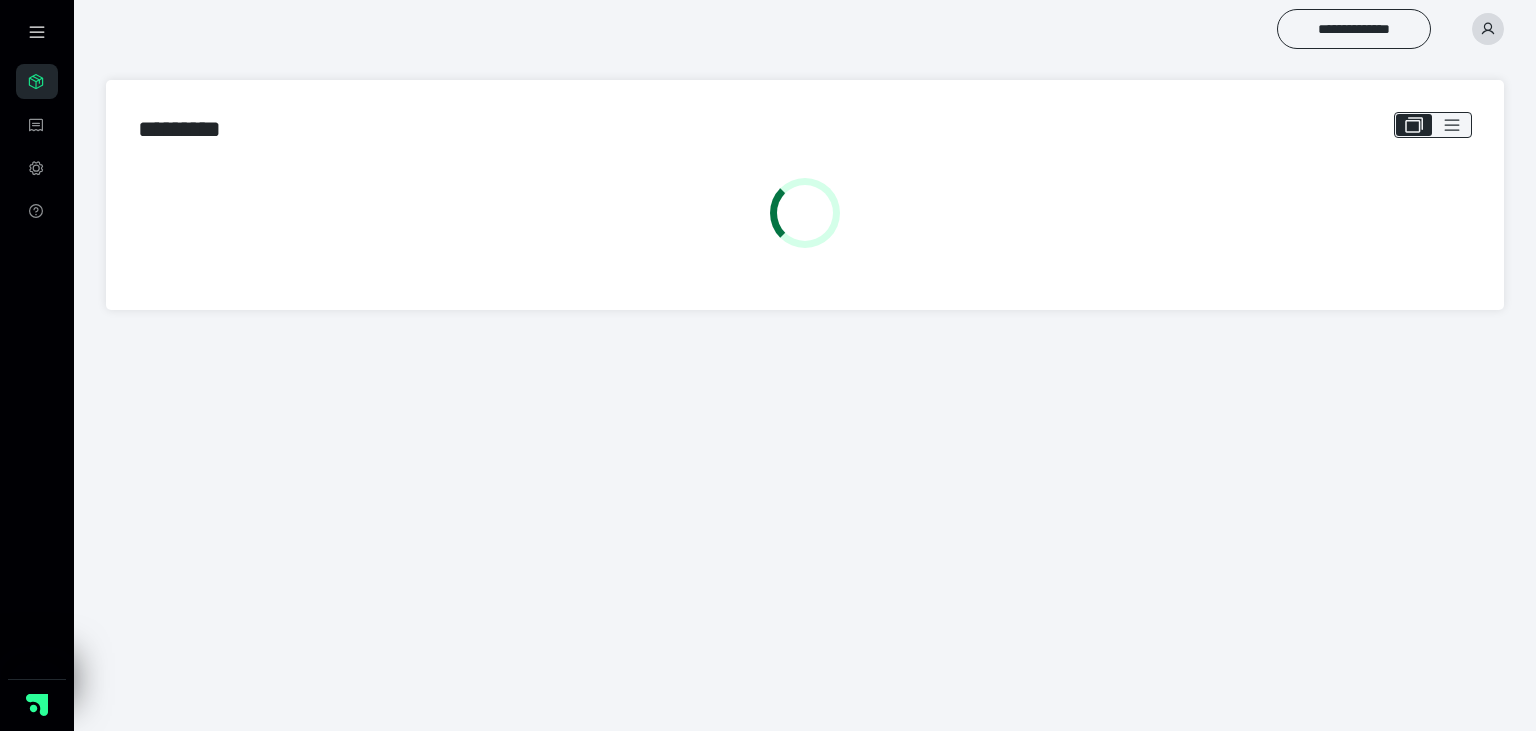 scroll, scrollTop: 0, scrollLeft: 0, axis: both 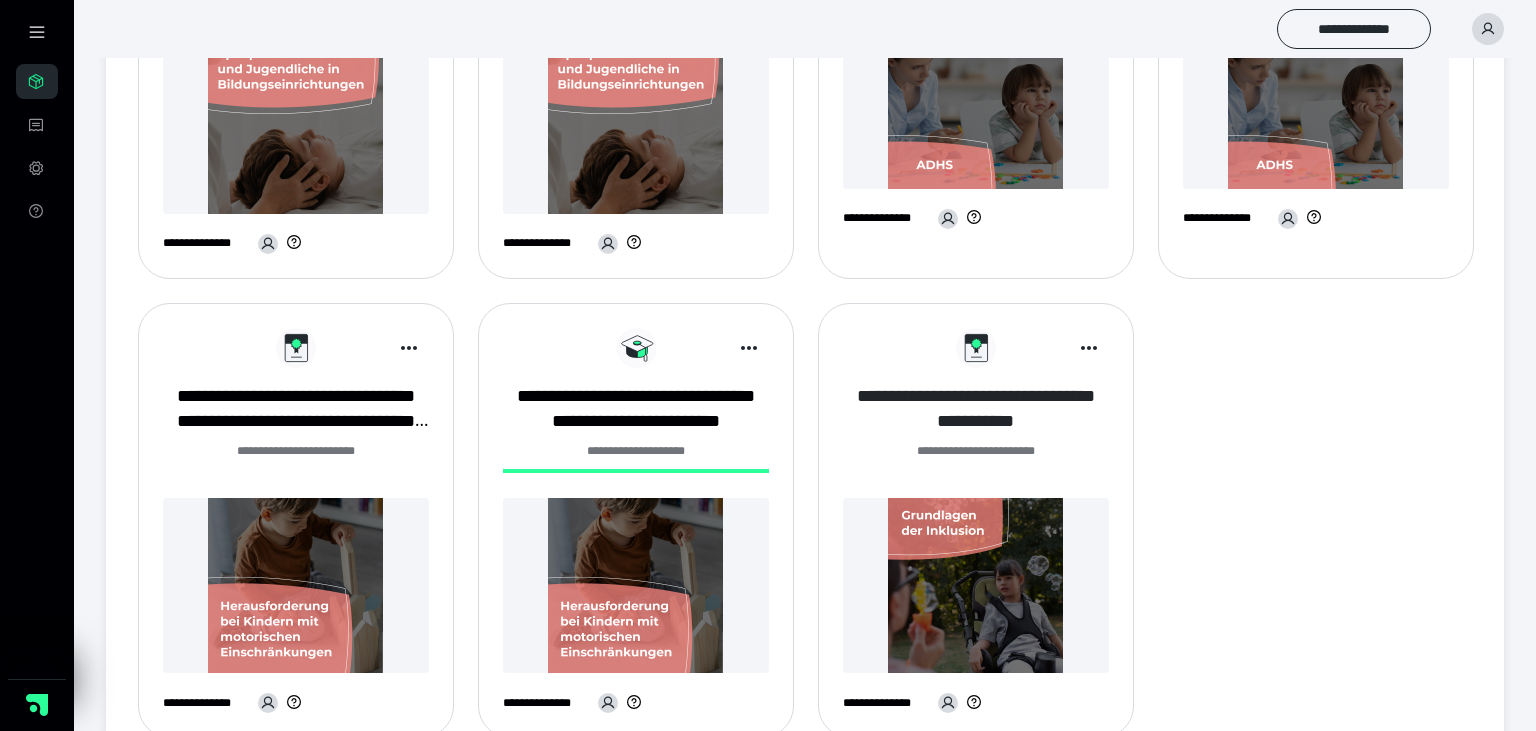 click on "**********" at bounding box center (976, 409) 